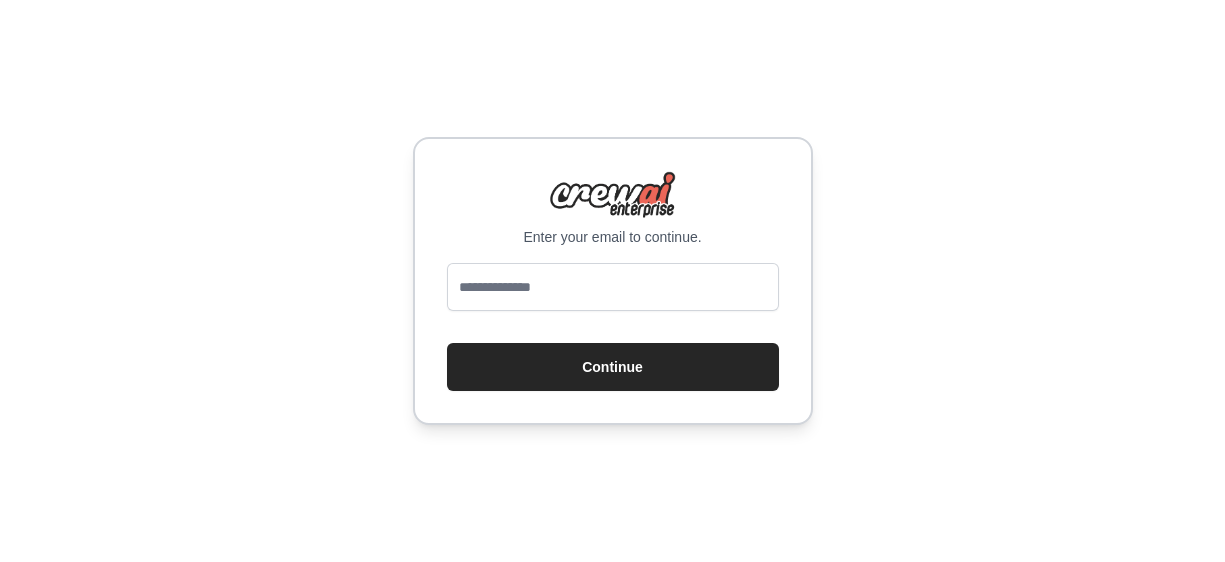 scroll, scrollTop: 0, scrollLeft: 0, axis: both 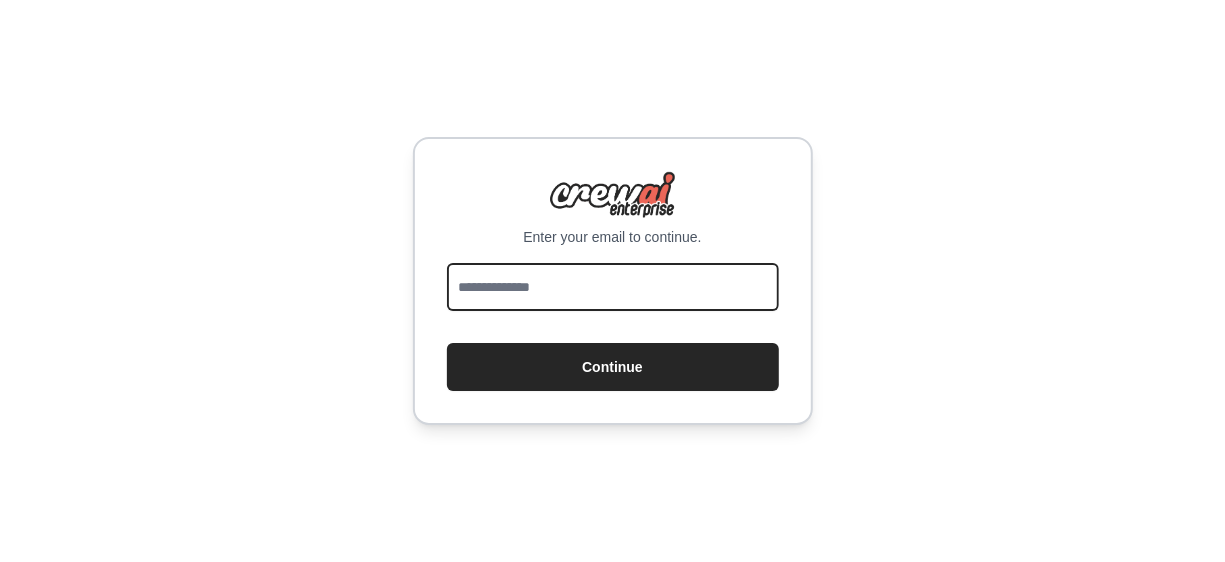 click at bounding box center [613, 287] 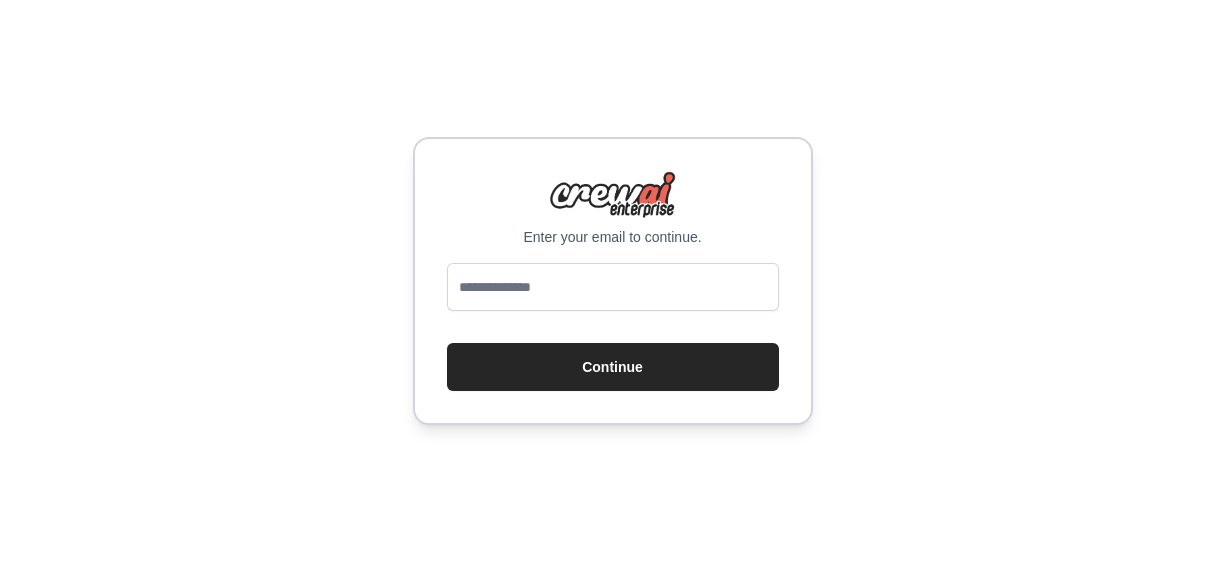 scroll, scrollTop: 0, scrollLeft: 0, axis: both 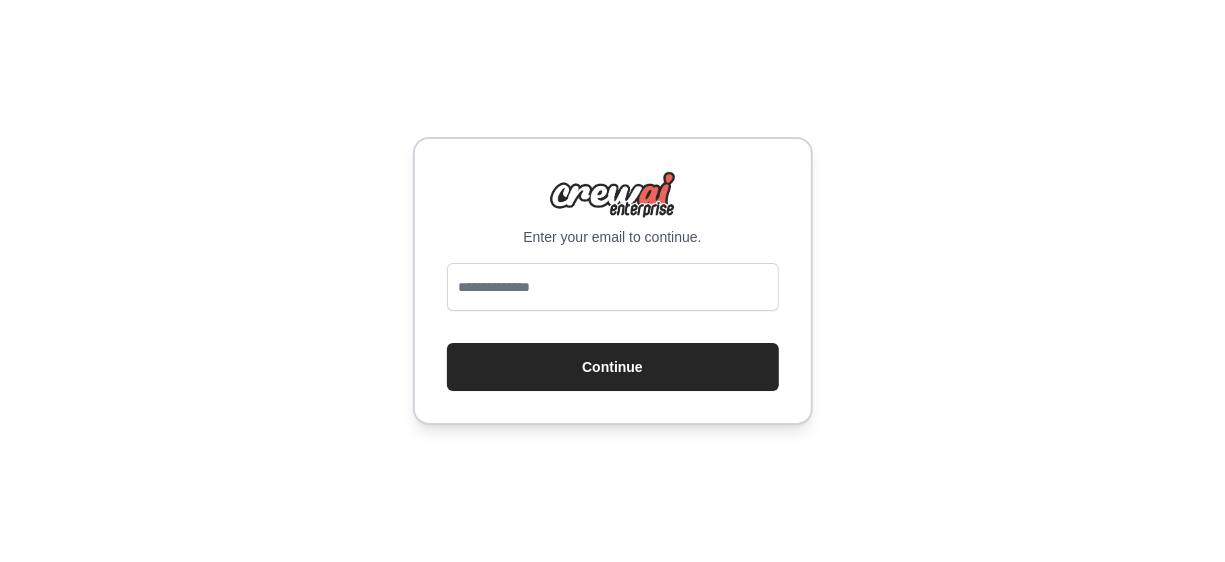 type on "**********" 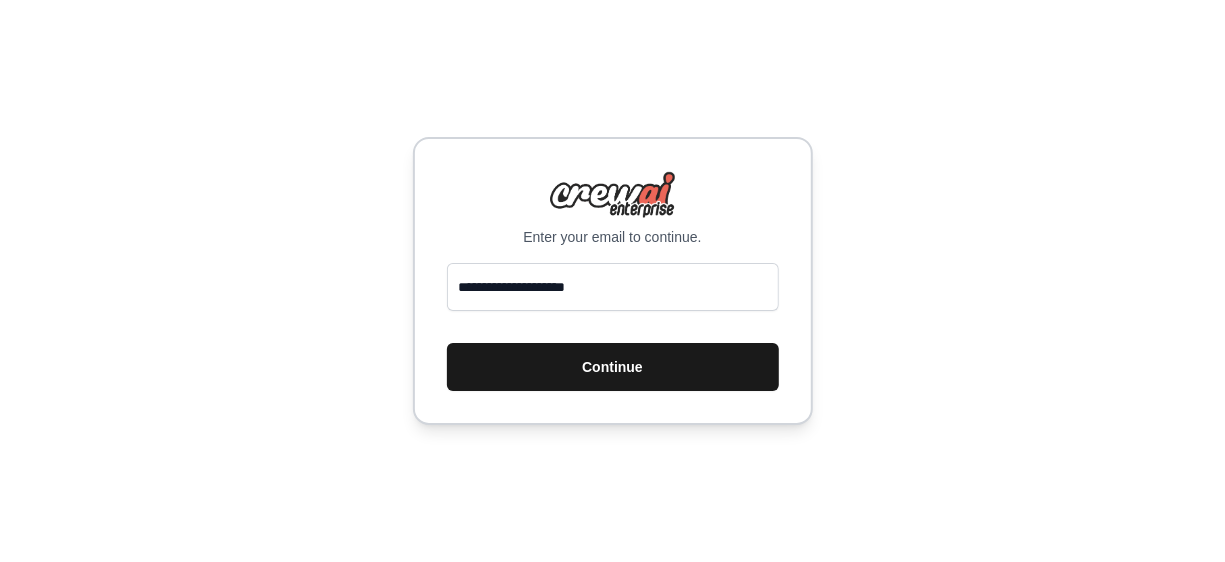 click on "Continue" at bounding box center [613, 367] 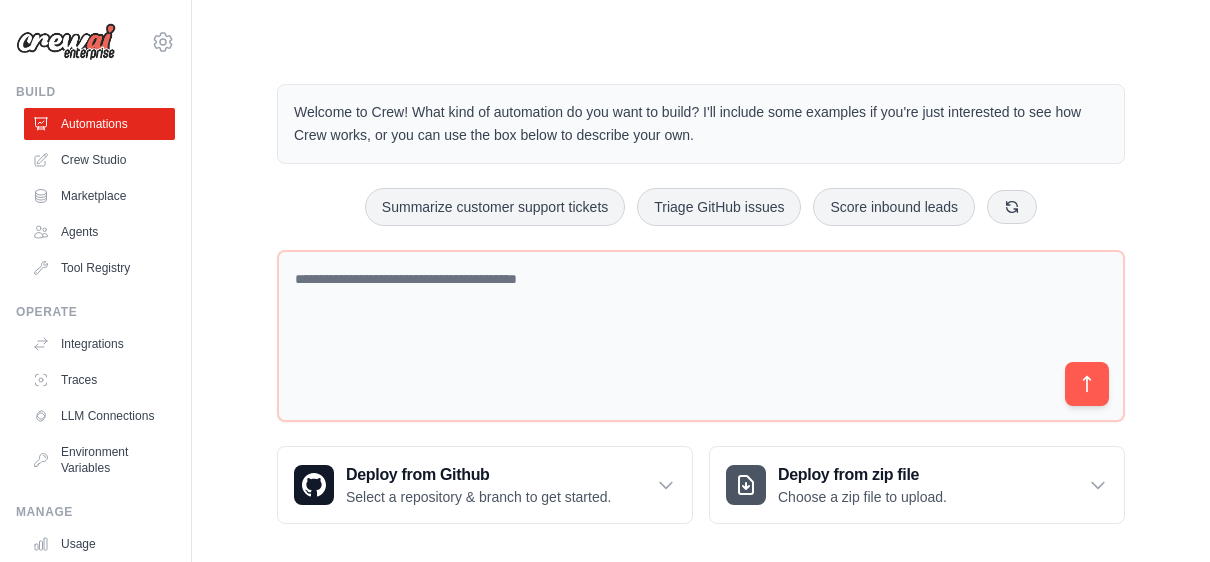 scroll, scrollTop: 0, scrollLeft: 0, axis: both 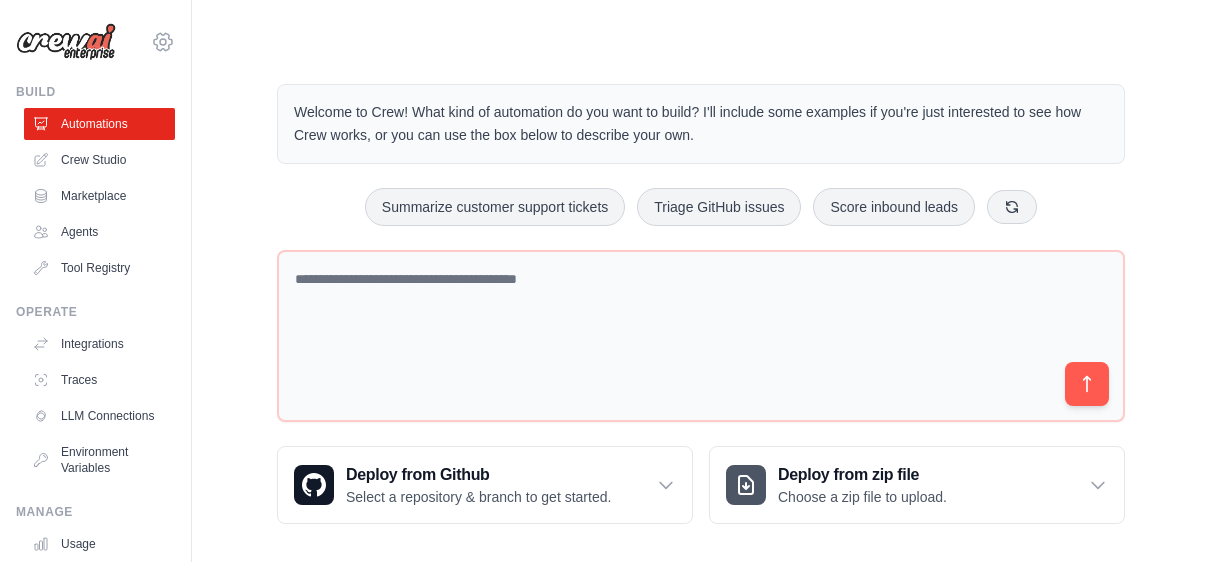 click 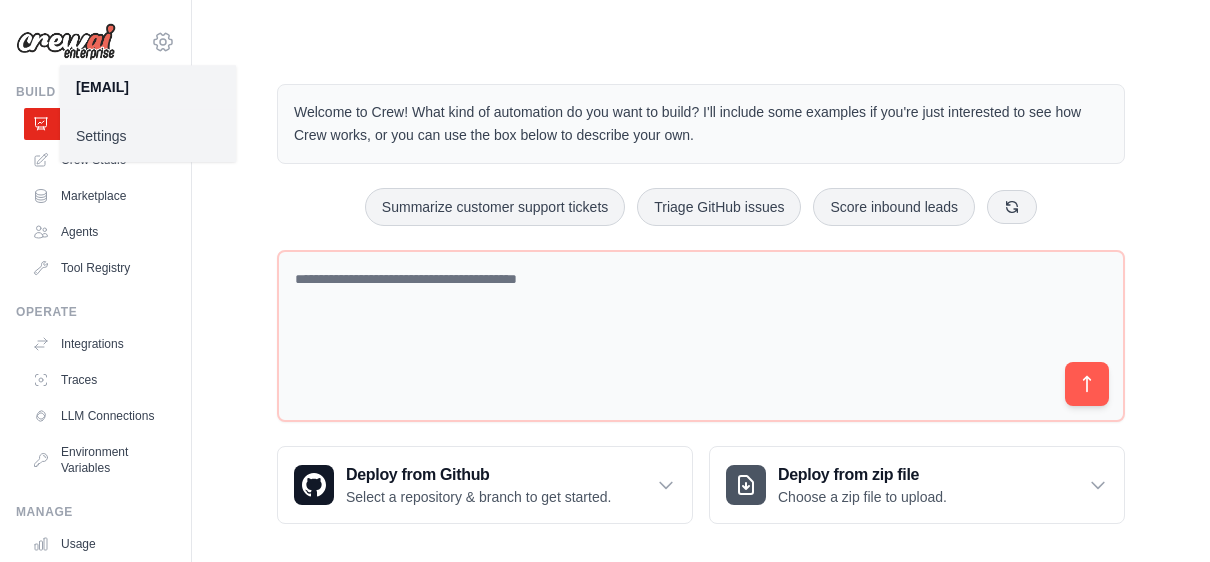 click 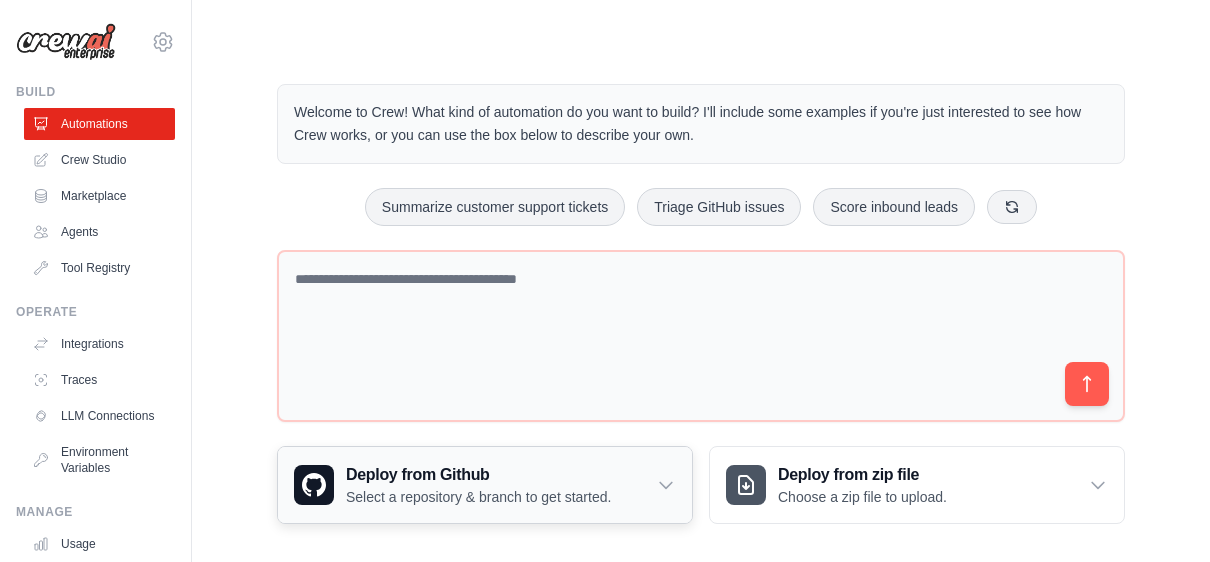 click on "Deploy from Github
Select a repository & branch to get started." at bounding box center [485, 485] 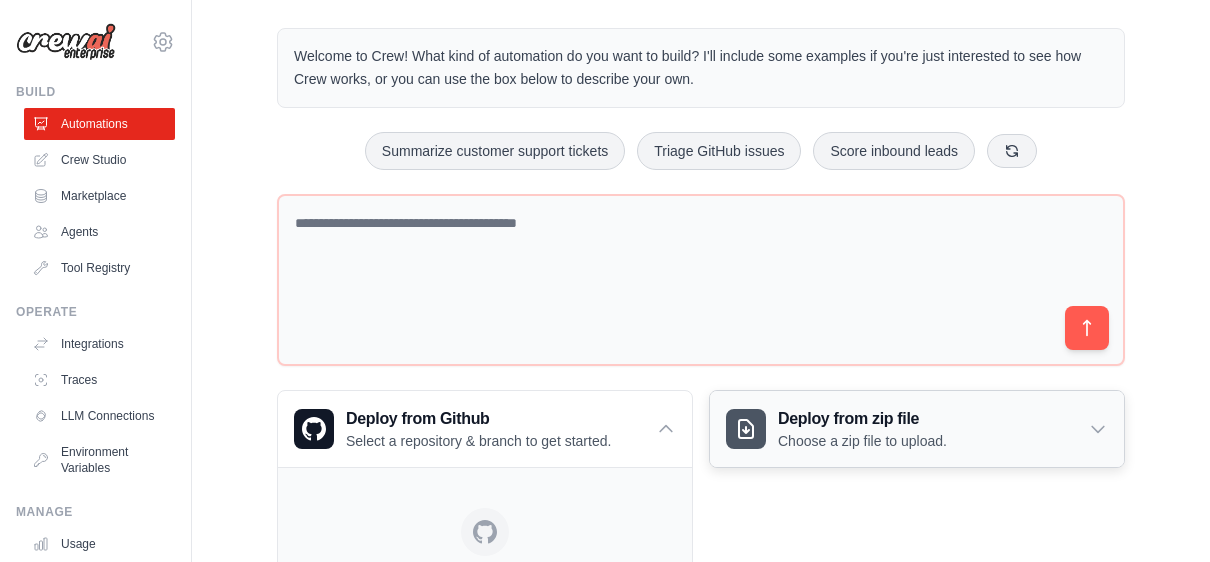 click on "Deploy from zip file
Choose a zip file to upload." at bounding box center [917, 429] 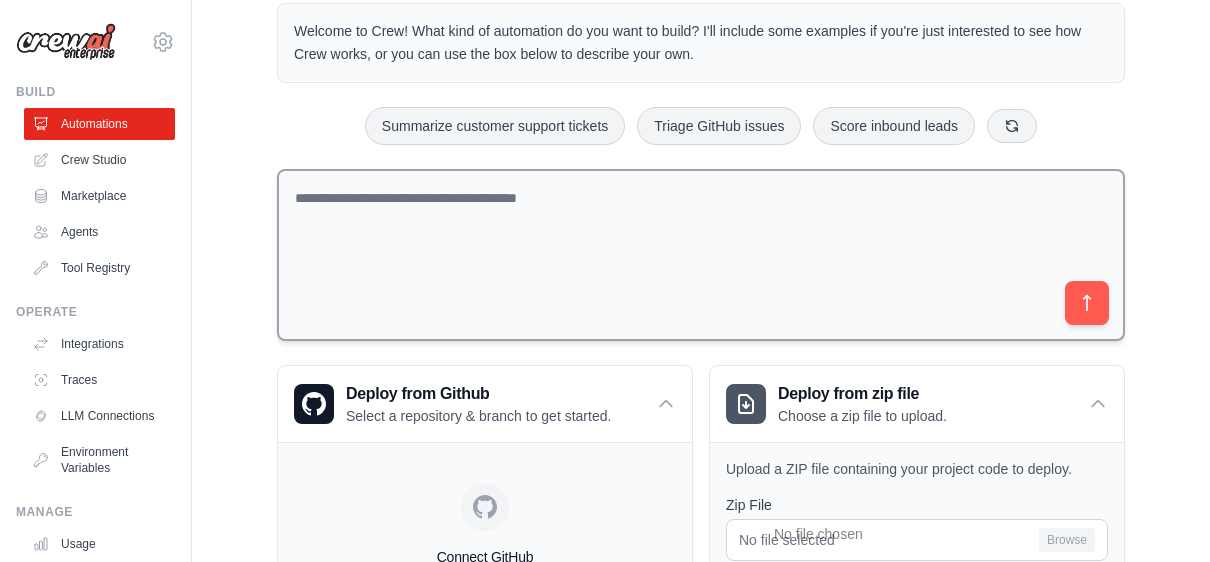 scroll, scrollTop: 0, scrollLeft: 0, axis: both 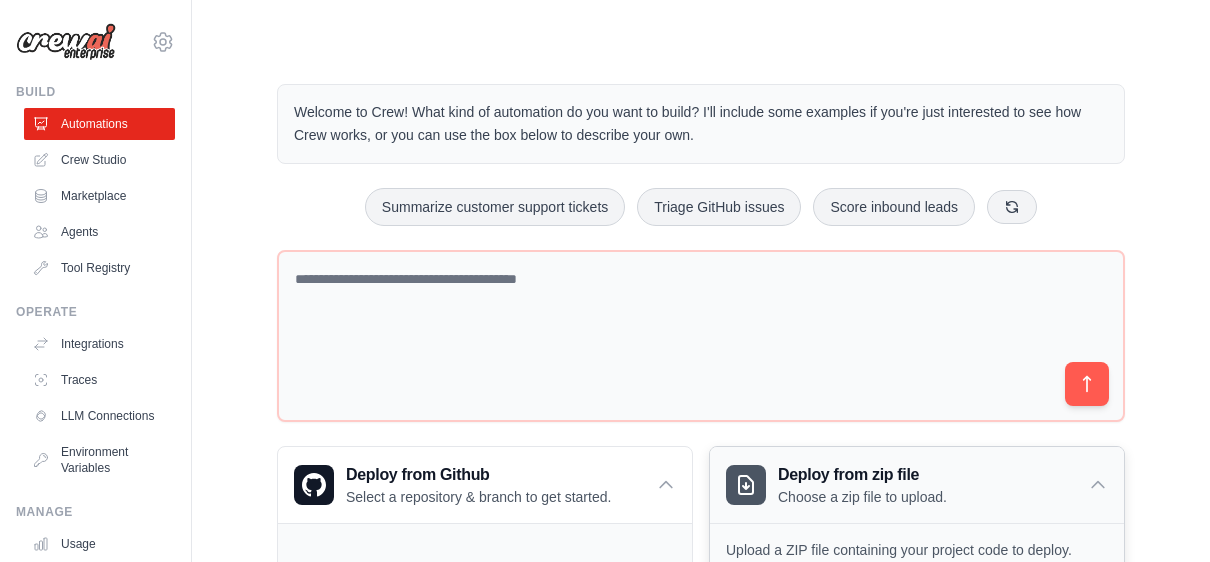 click on "Deploy from zip file
Choose a zip file to upload." at bounding box center [917, 485] 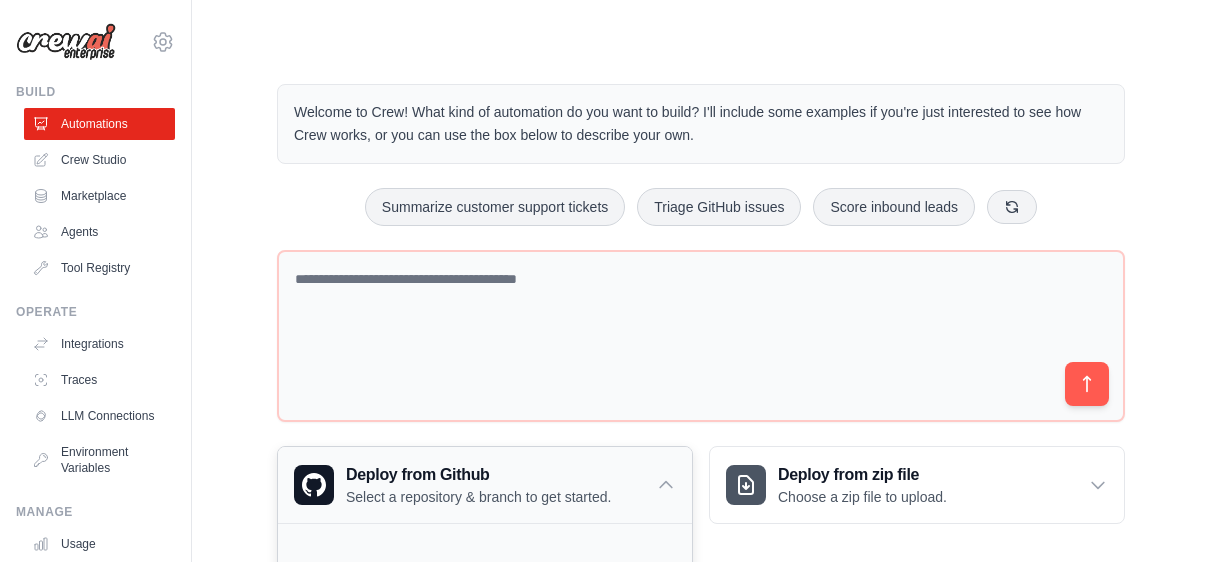 click on "Deploy from Github
Select a repository & branch to get started." at bounding box center [485, 485] 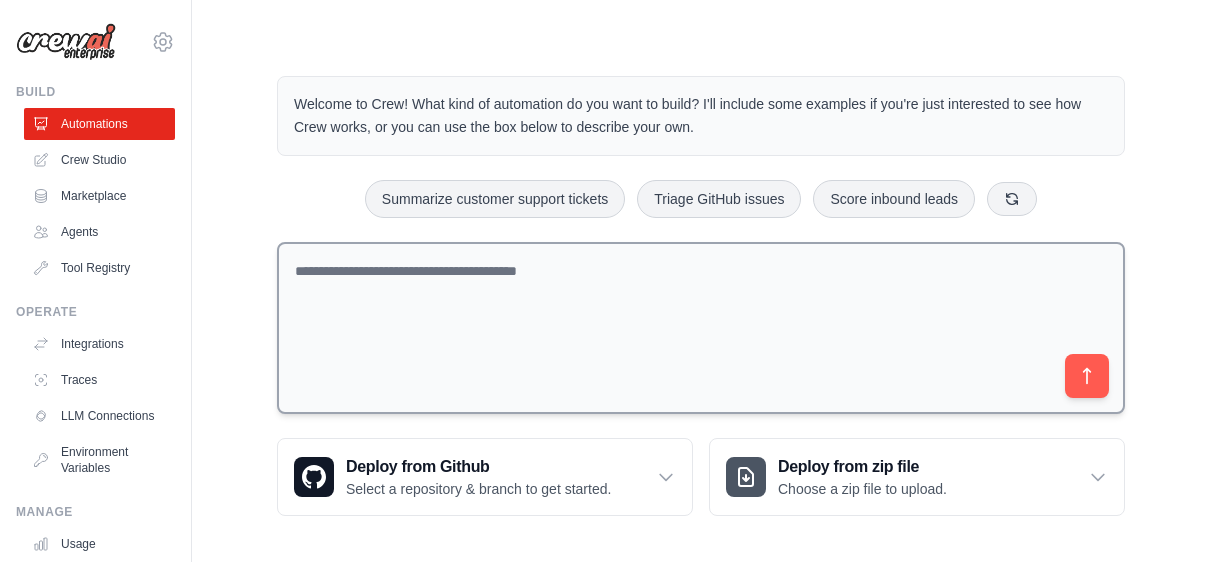 scroll, scrollTop: 12, scrollLeft: 0, axis: vertical 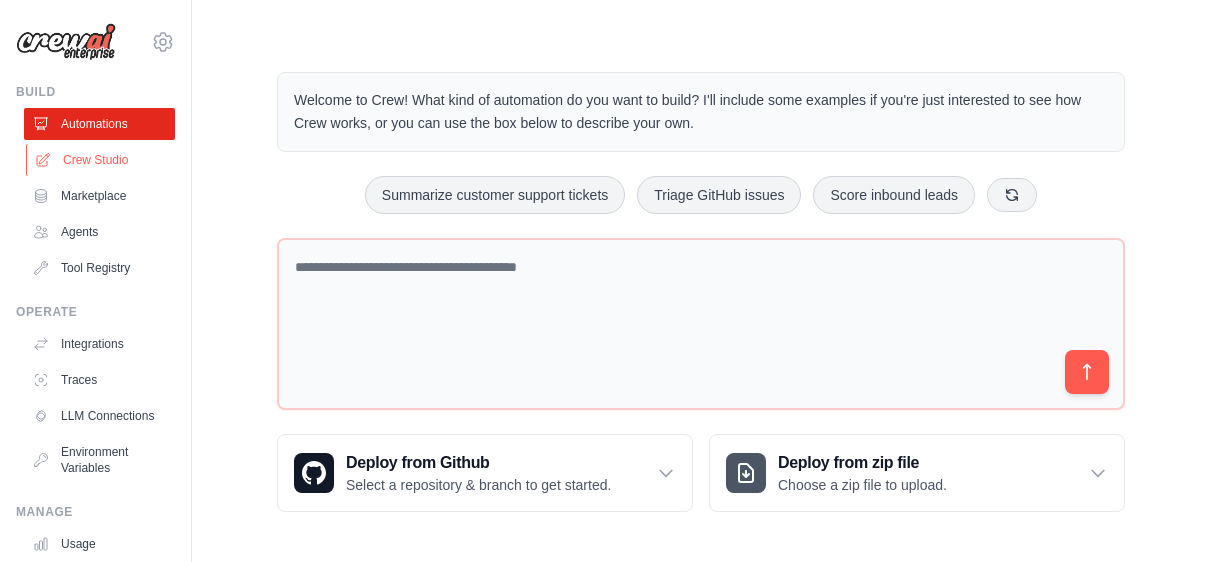 click on "Crew Studio" at bounding box center (101, 160) 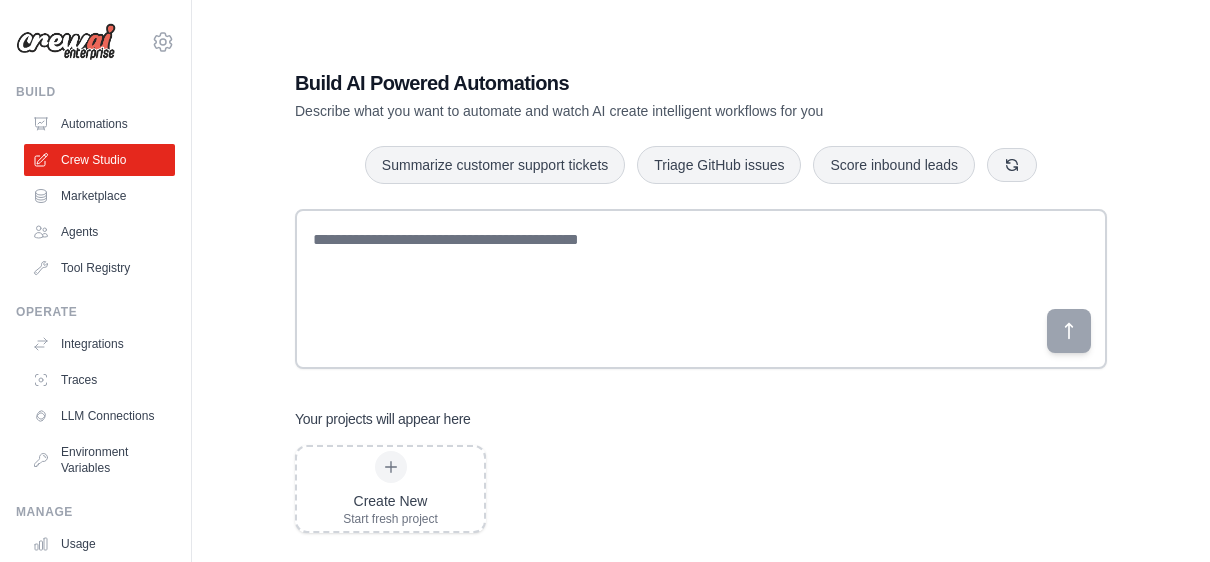 scroll, scrollTop: 0, scrollLeft: 0, axis: both 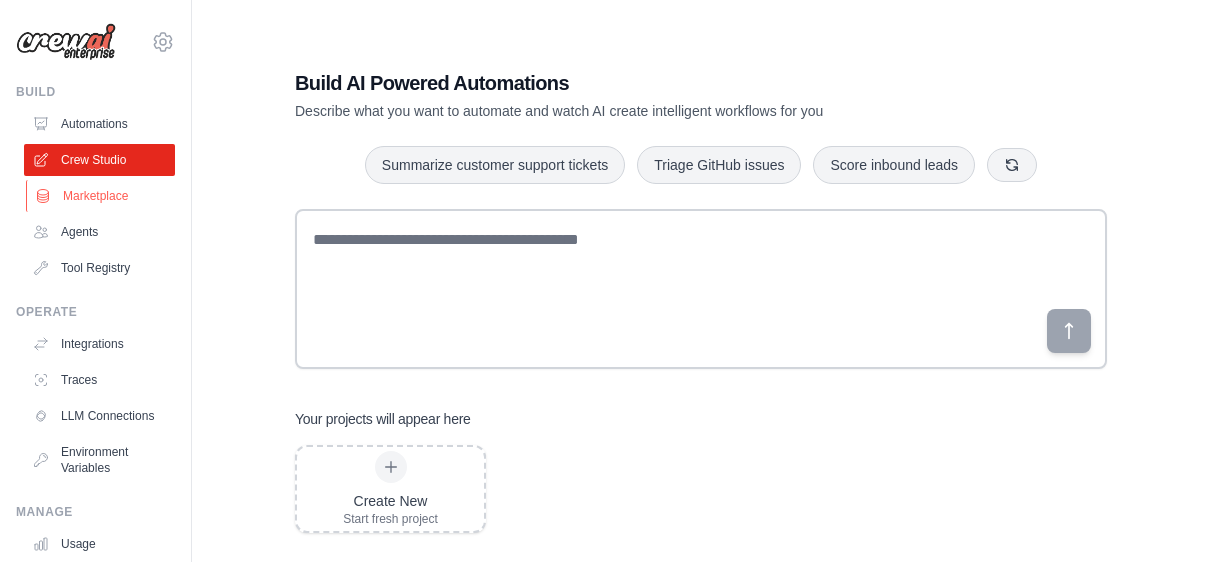 click on "Marketplace" at bounding box center [101, 196] 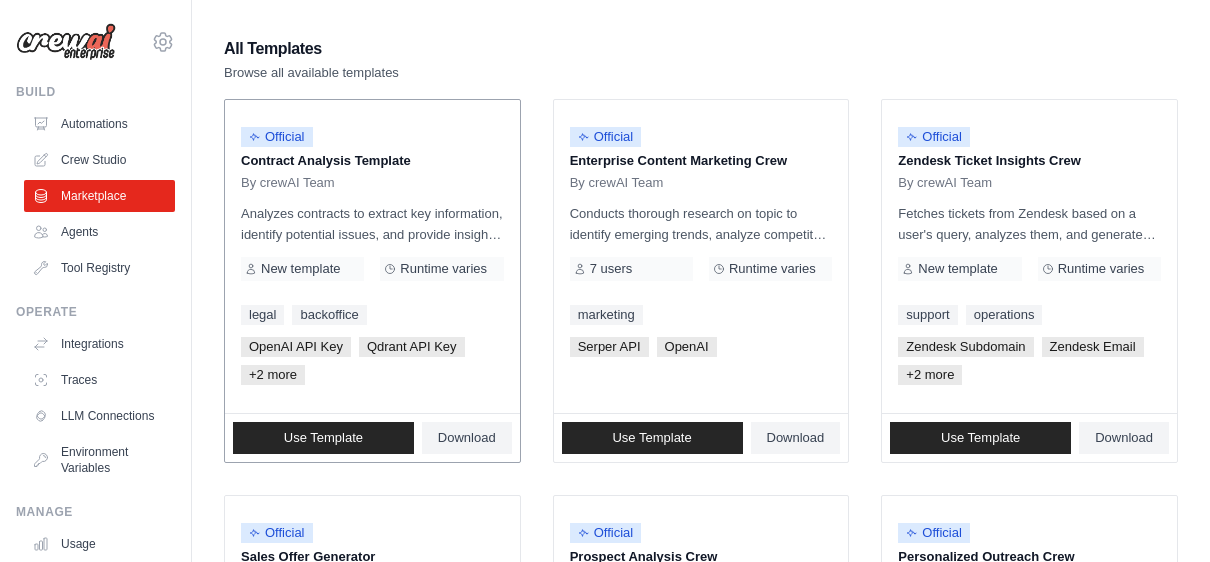 scroll, scrollTop: 300, scrollLeft: 0, axis: vertical 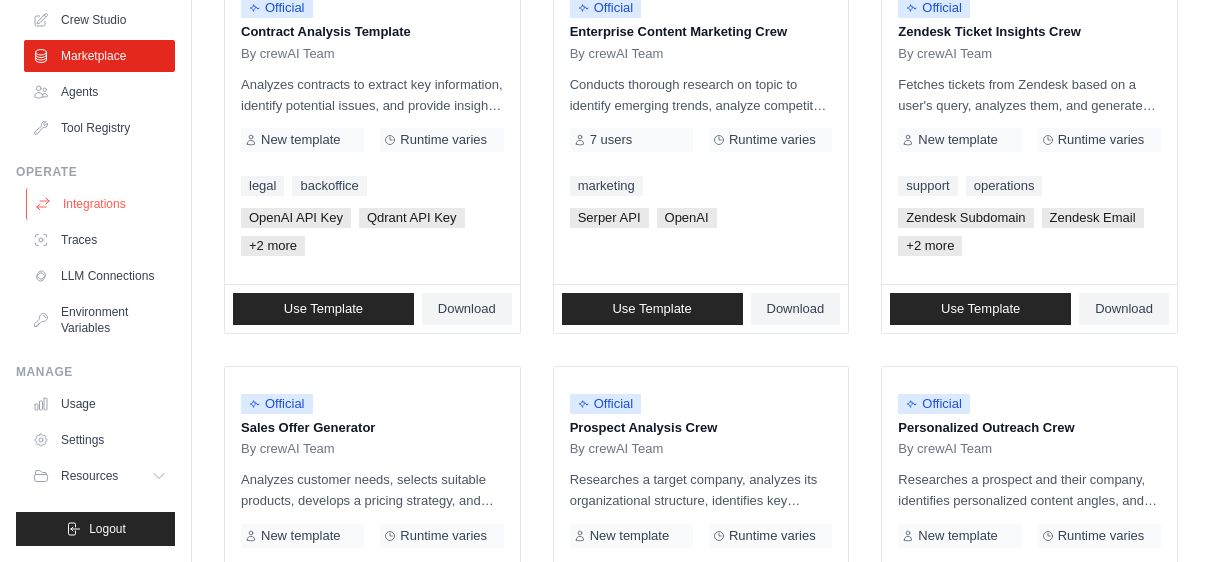 click on "Integrations" at bounding box center [101, 204] 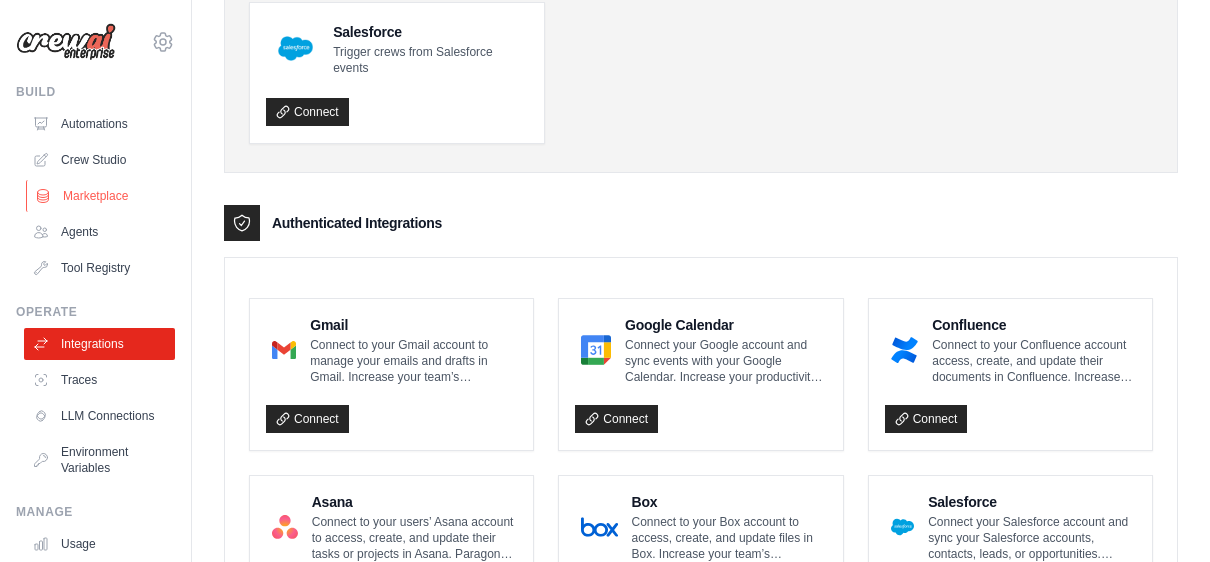 scroll, scrollTop: 0, scrollLeft: 0, axis: both 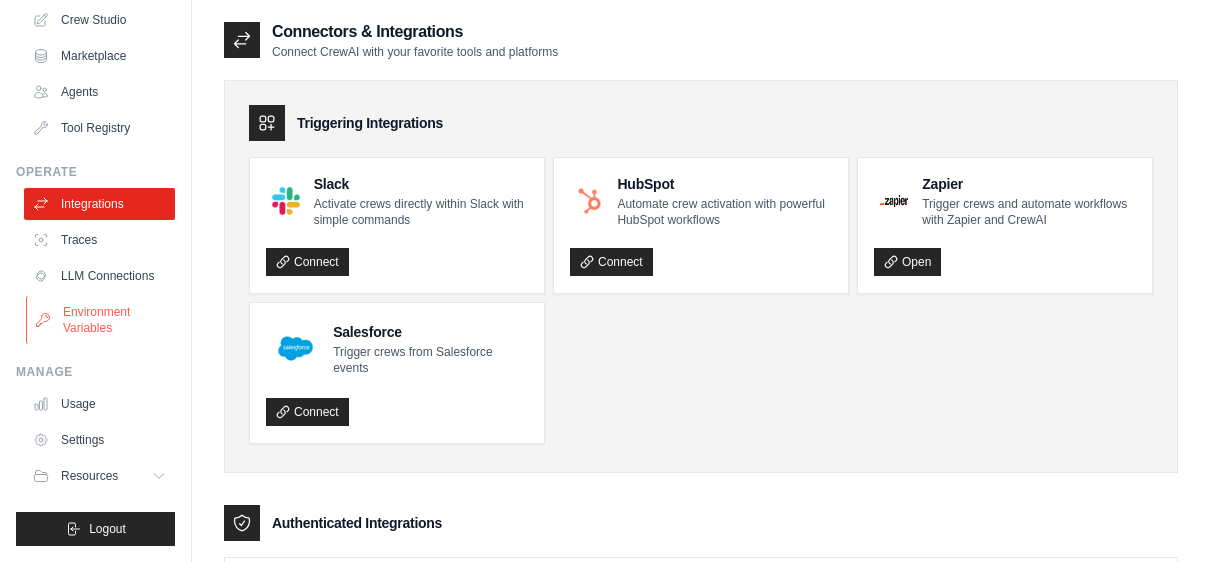 click on "Environment Variables" at bounding box center [101, 320] 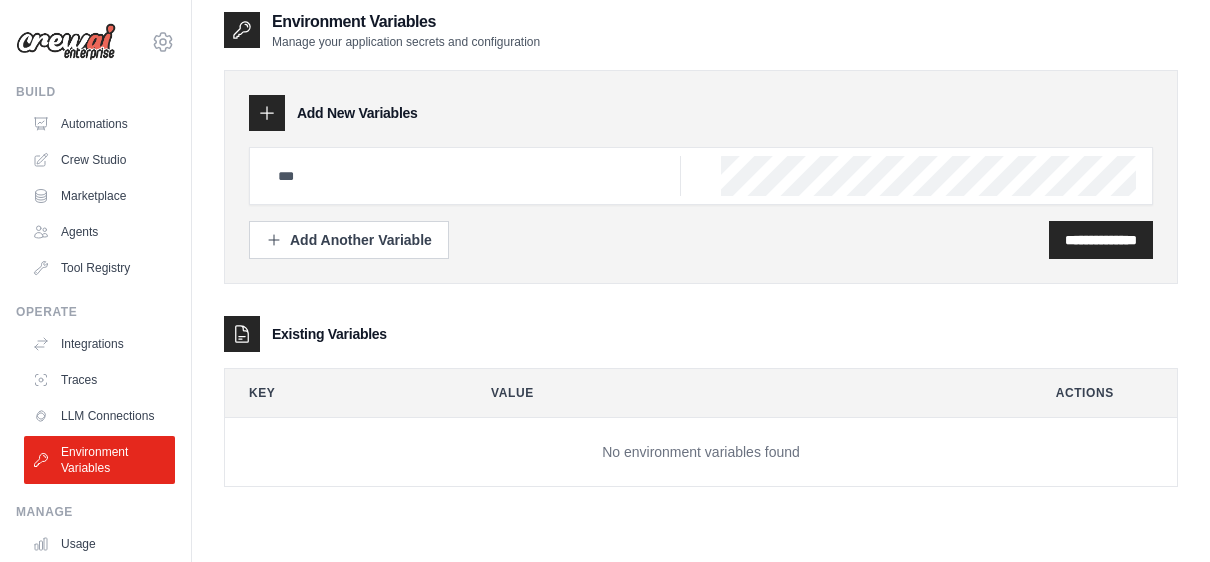 scroll, scrollTop: 40, scrollLeft: 0, axis: vertical 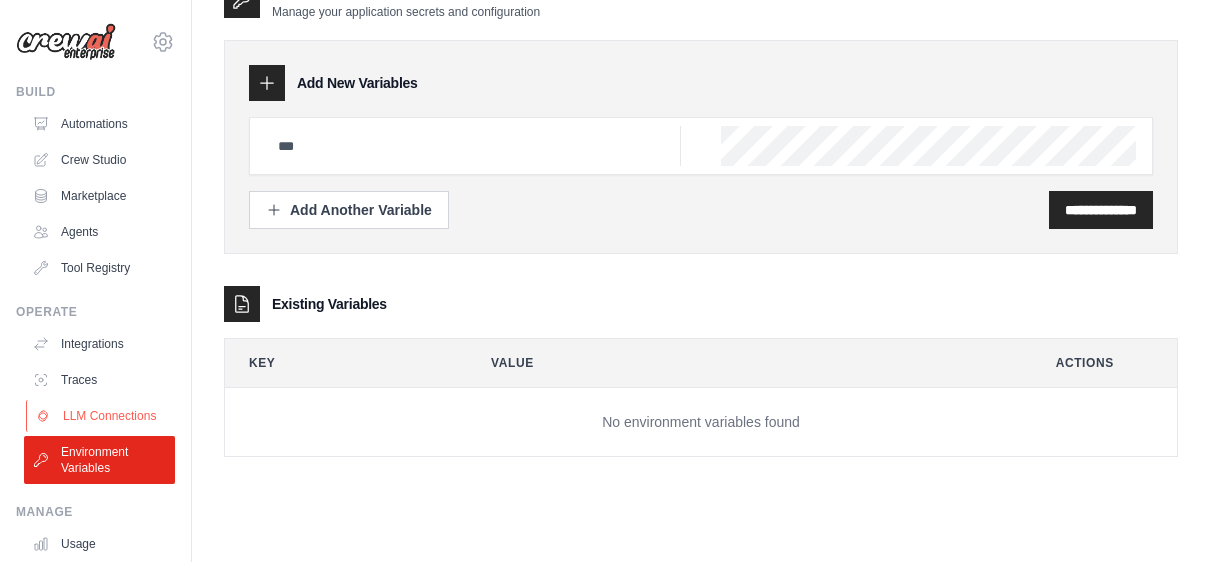 click on "LLM Connections" at bounding box center (101, 416) 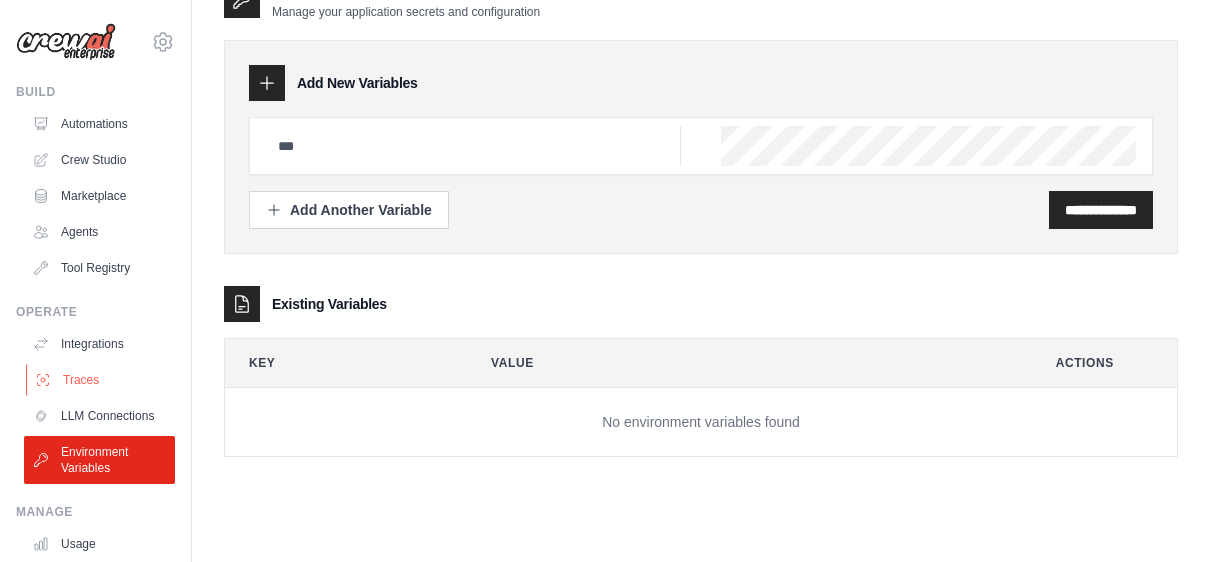 scroll, scrollTop: 0, scrollLeft: 0, axis: both 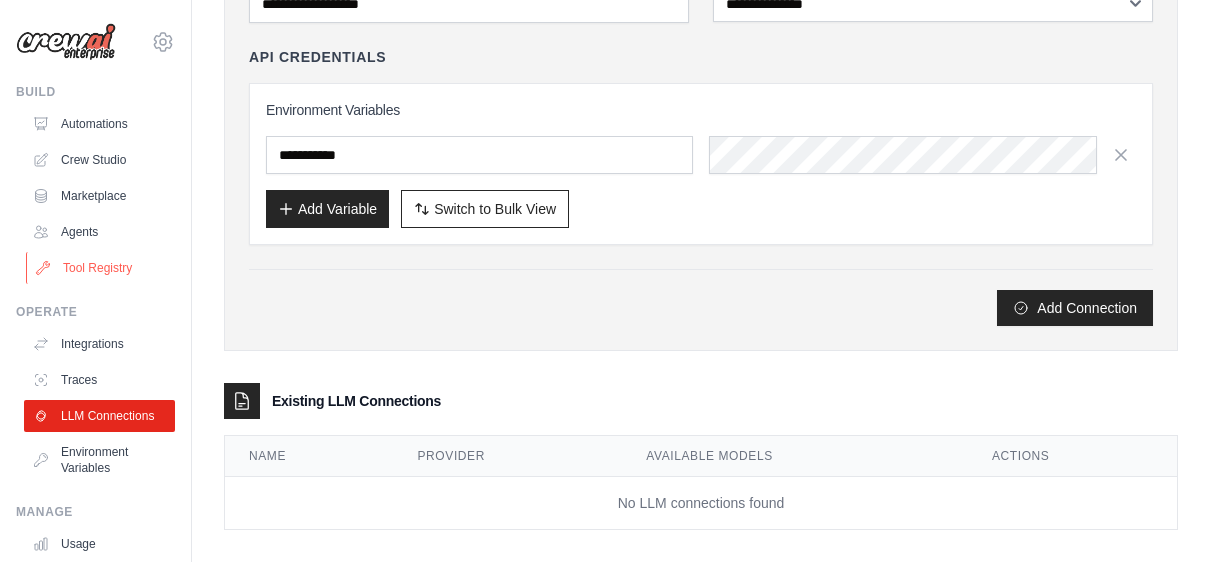 click on "Tool Registry" at bounding box center [101, 268] 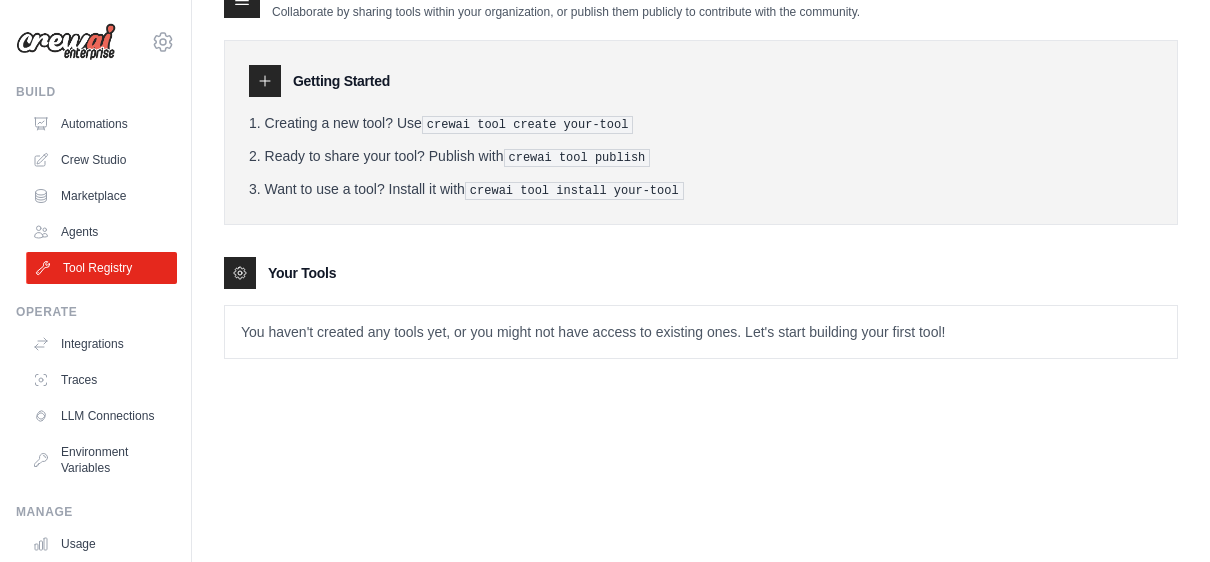 scroll, scrollTop: 0, scrollLeft: 0, axis: both 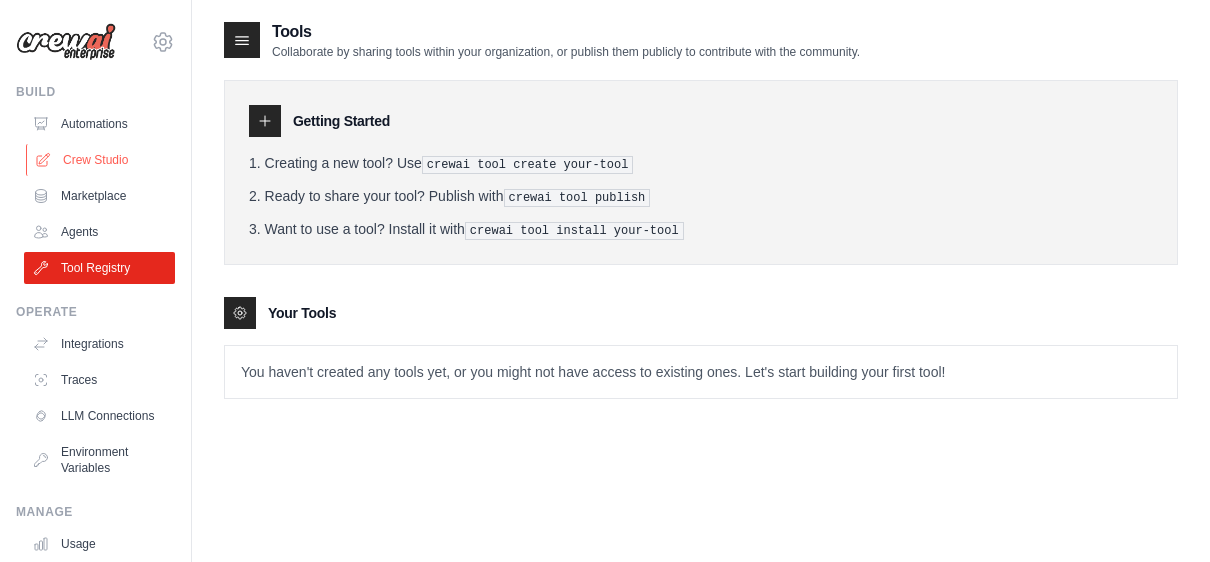 click on "Crew Studio" at bounding box center (101, 160) 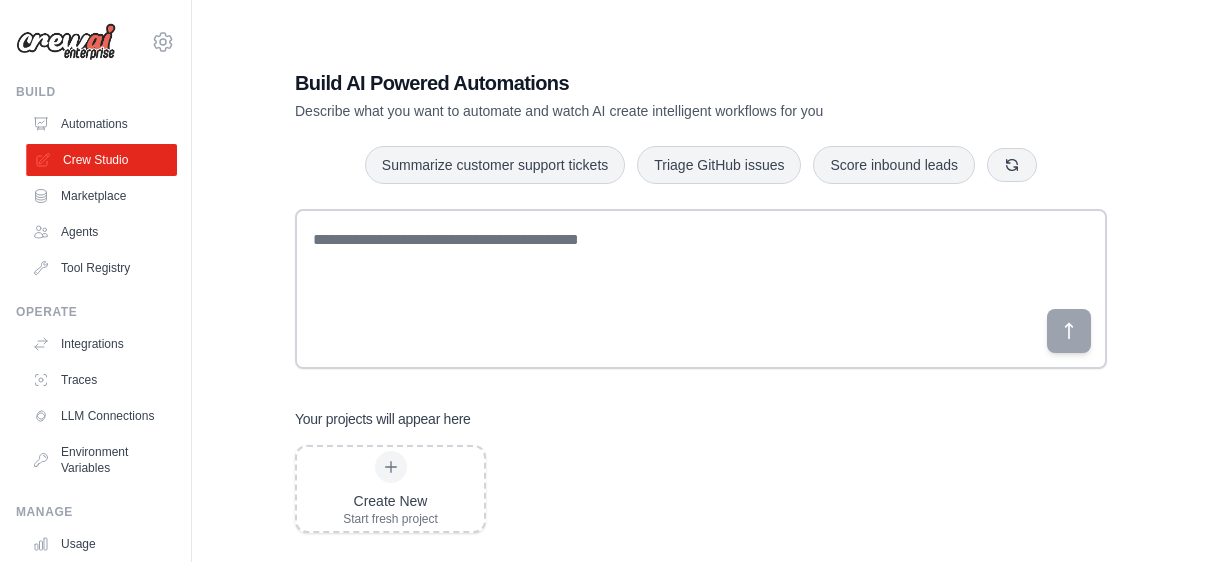 scroll, scrollTop: 0, scrollLeft: 0, axis: both 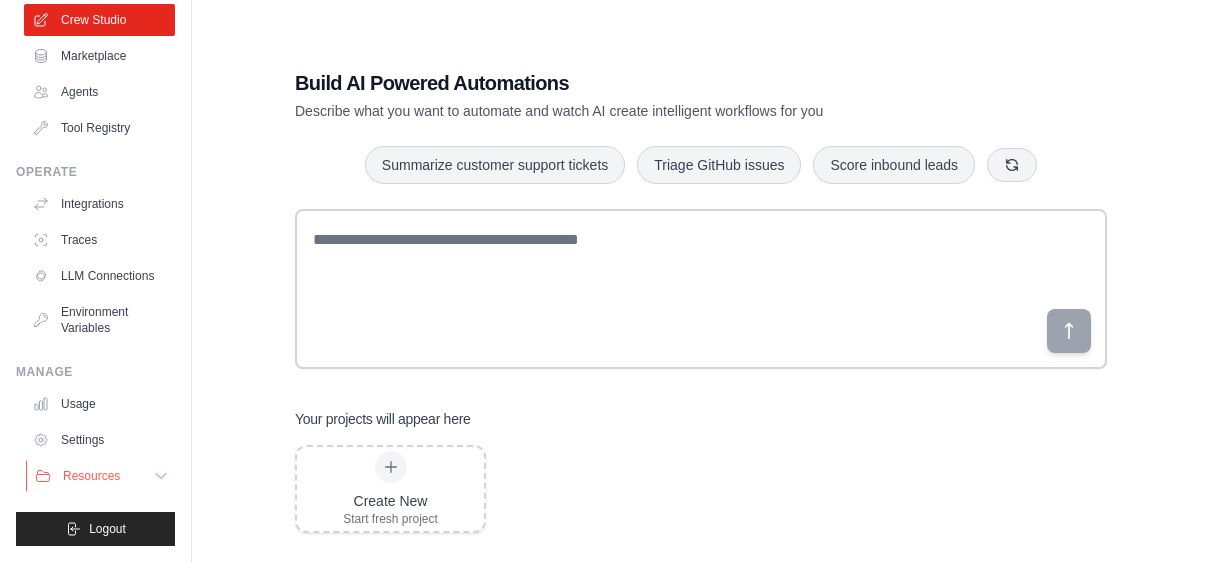 click on "Resources" at bounding box center (91, 476) 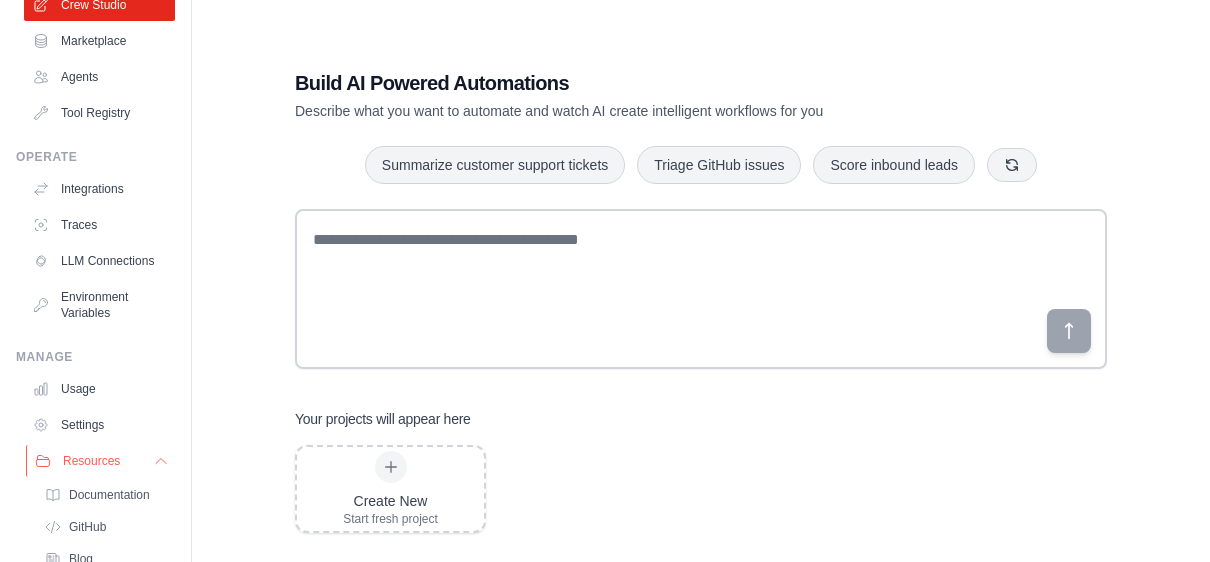 click on "Resources" at bounding box center [91, 461] 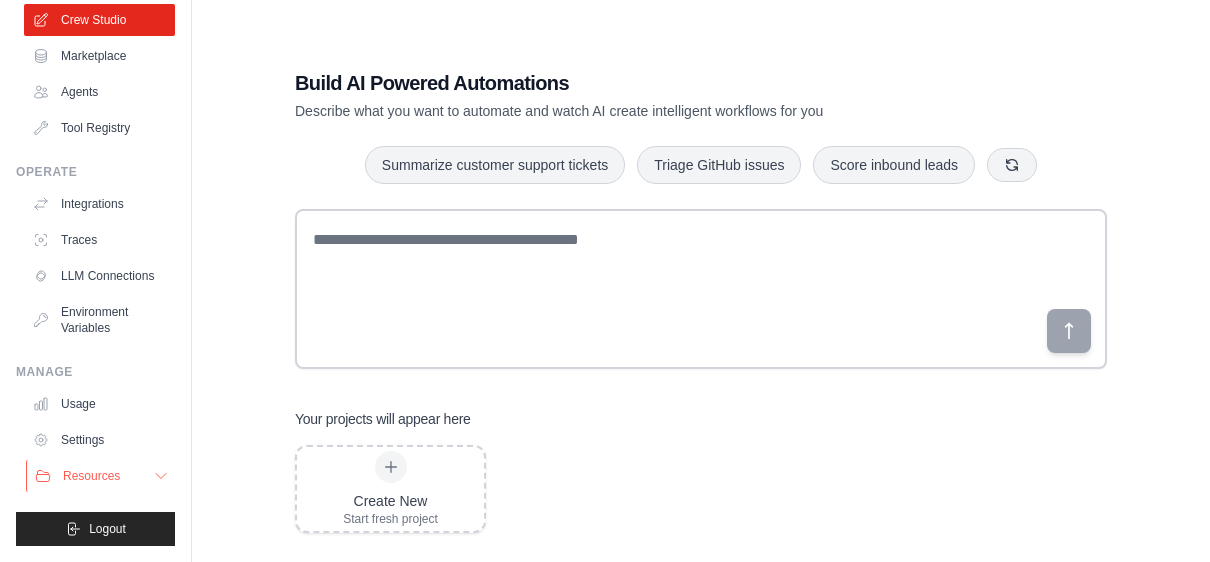 scroll, scrollTop: 40, scrollLeft: 0, axis: vertical 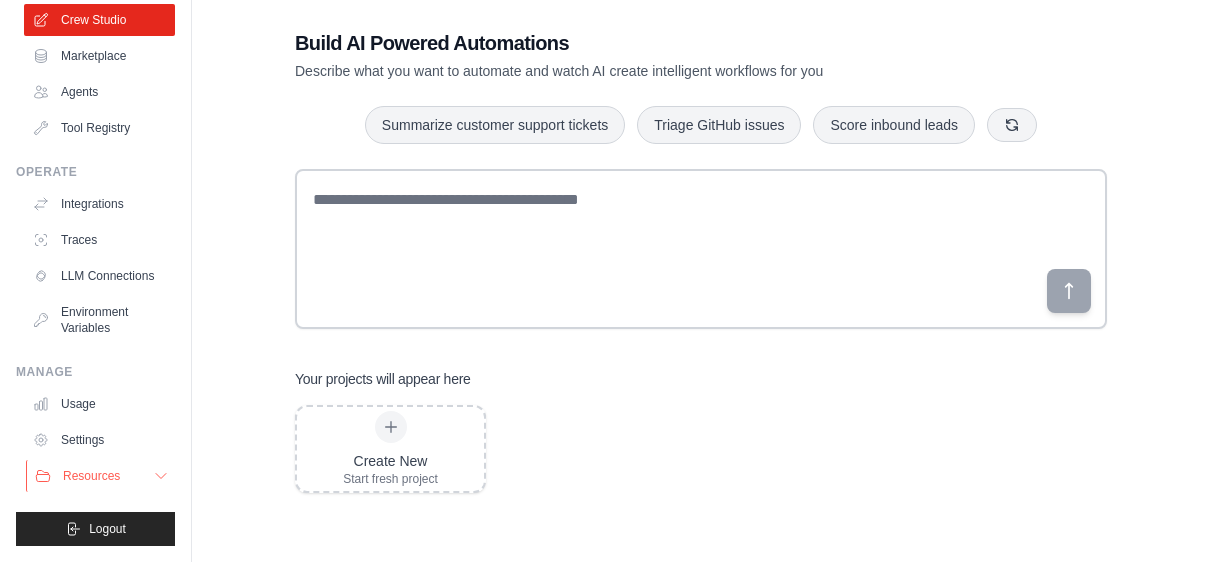click on "Resources" at bounding box center [91, 476] 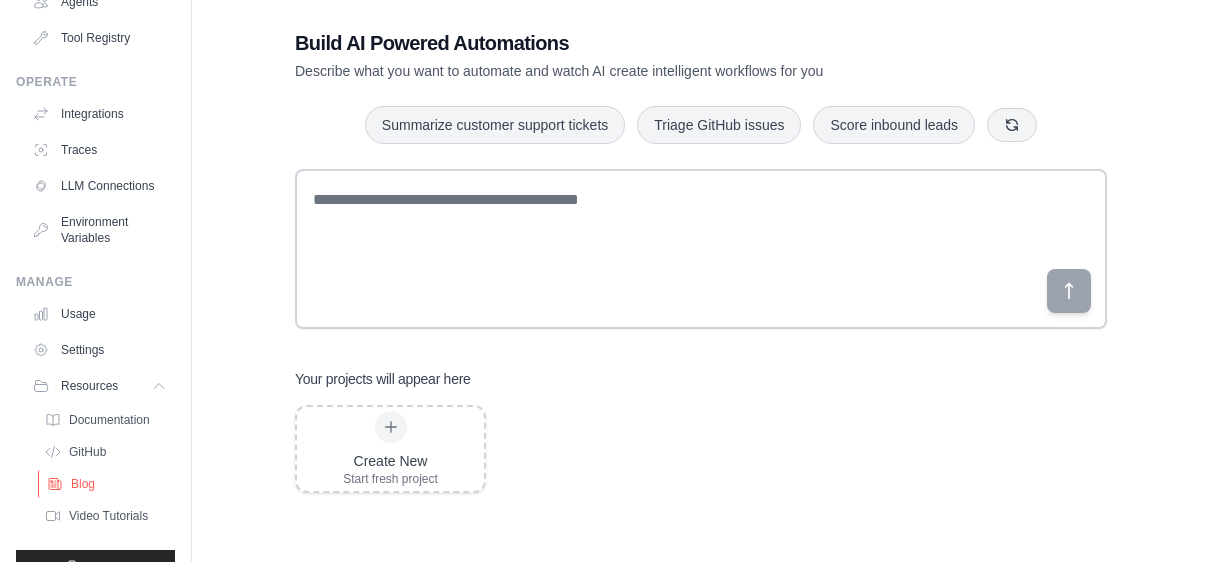 scroll, scrollTop: 283, scrollLeft: 0, axis: vertical 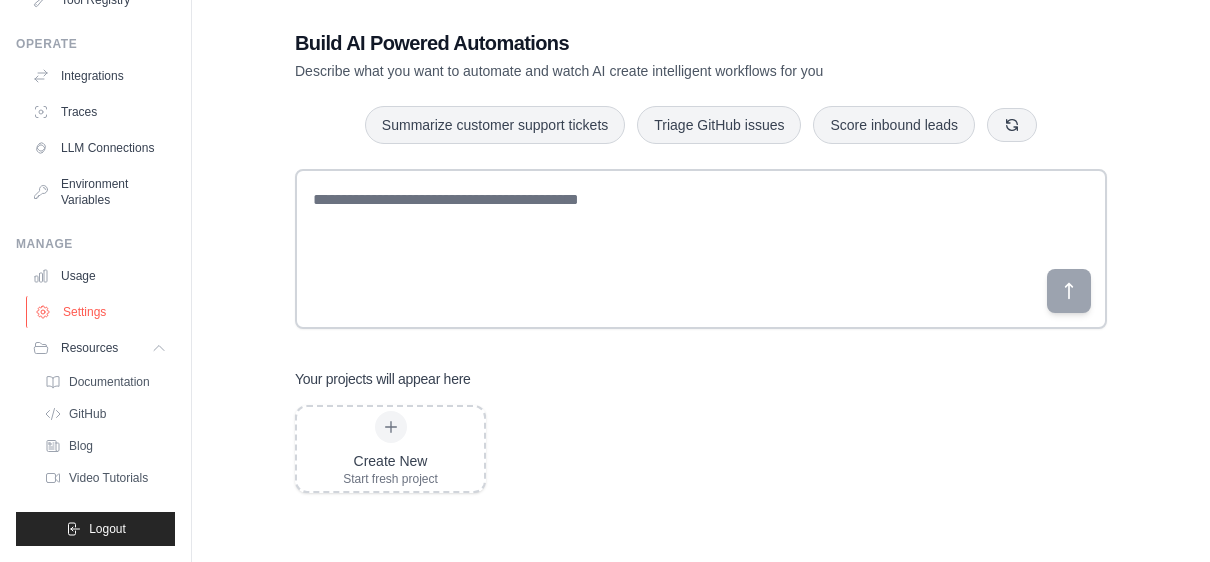 click on "Settings" at bounding box center [101, 312] 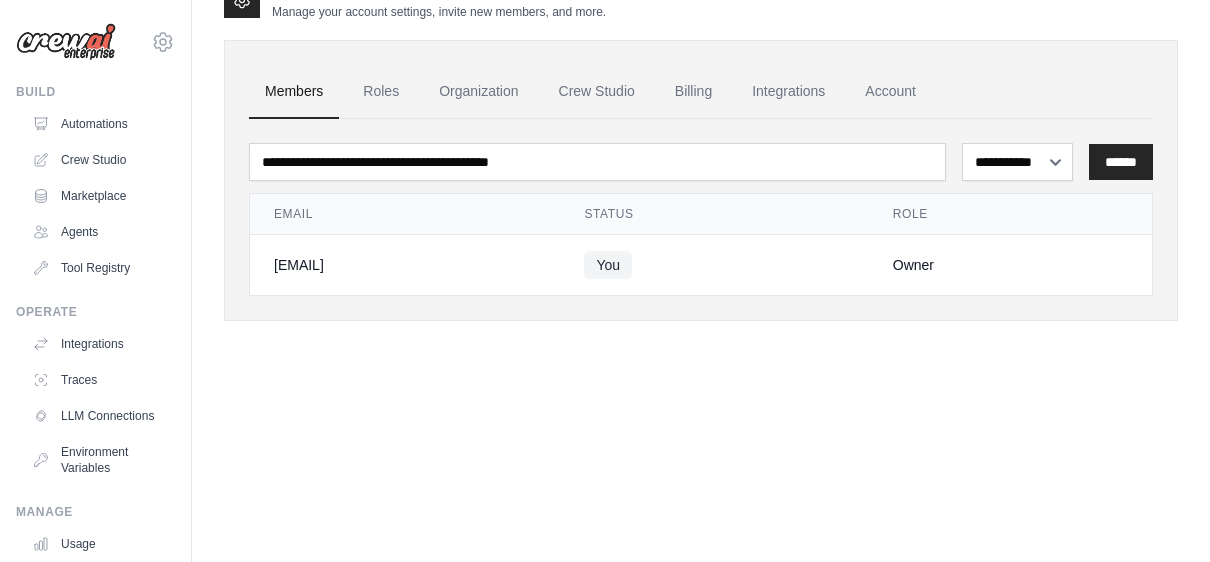 scroll, scrollTop: 0, scrollLeft: 0, axis: both 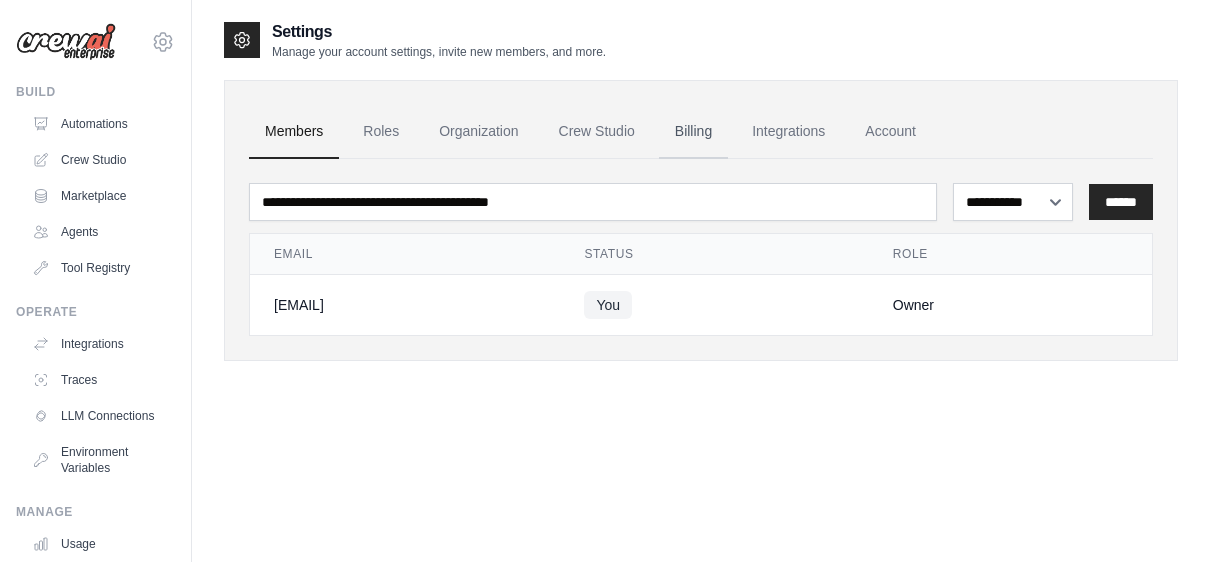 click on "Billing" at bounding box center (693, 132) 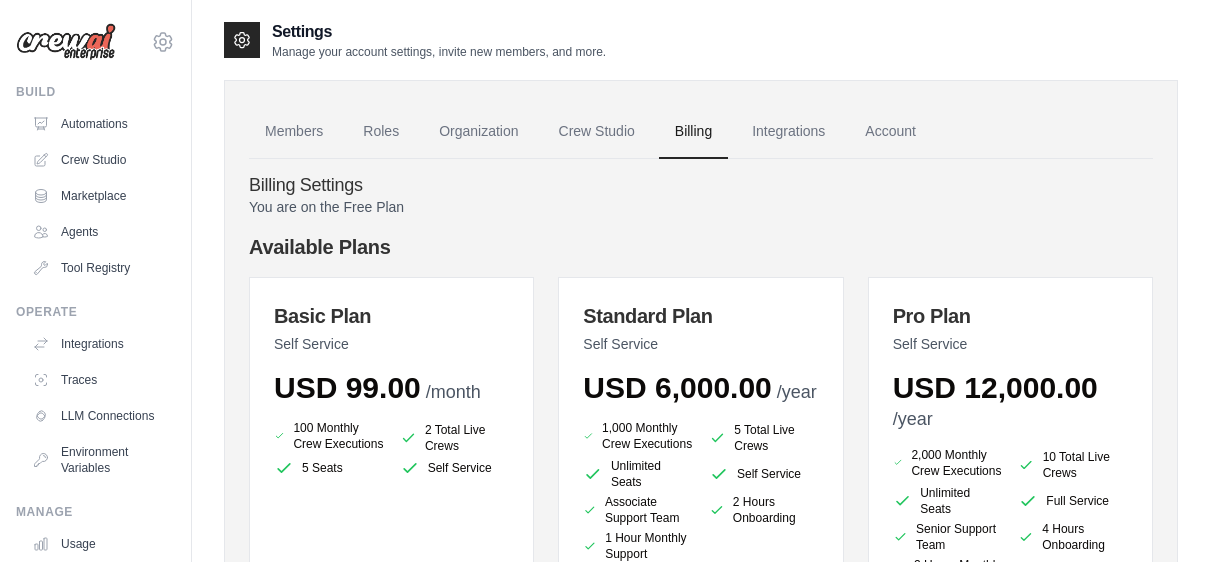 scroll, scrollTop: 0, scrollLeft: 0, axis: both 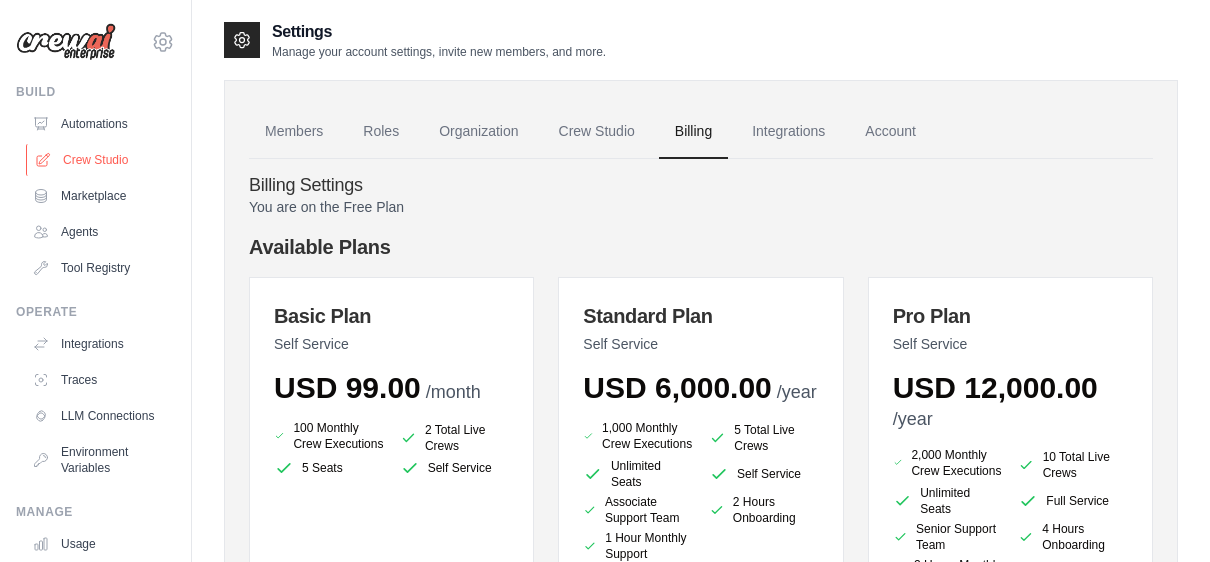click on "Crew Studio" at bounding box center (101, 160) 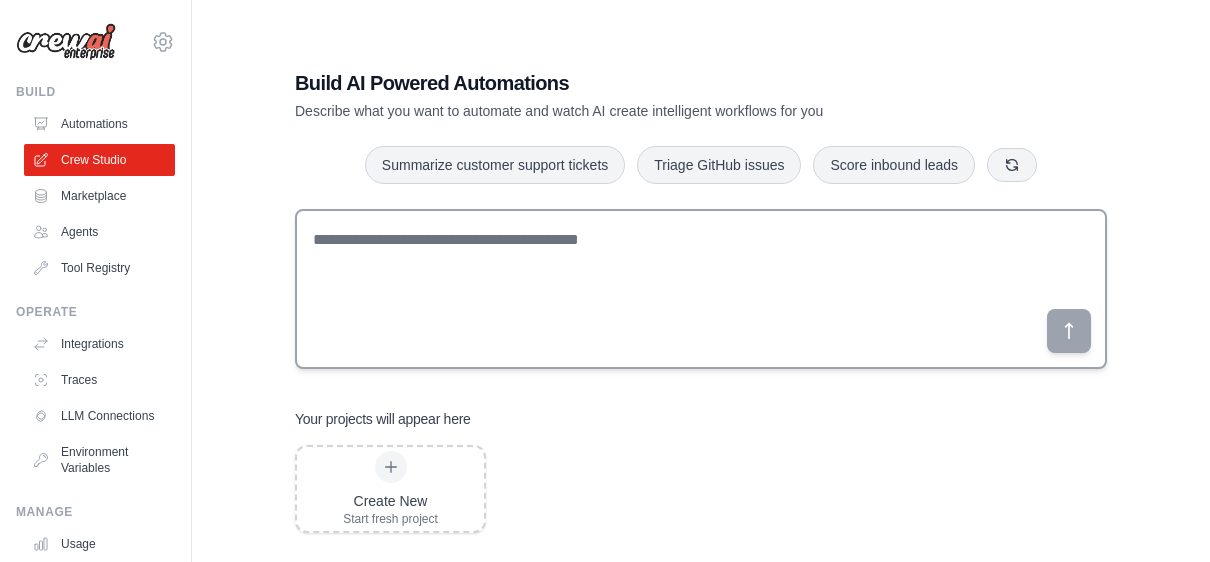 scroll, scrollTop: 0, scrollLeft: 0, axis: both 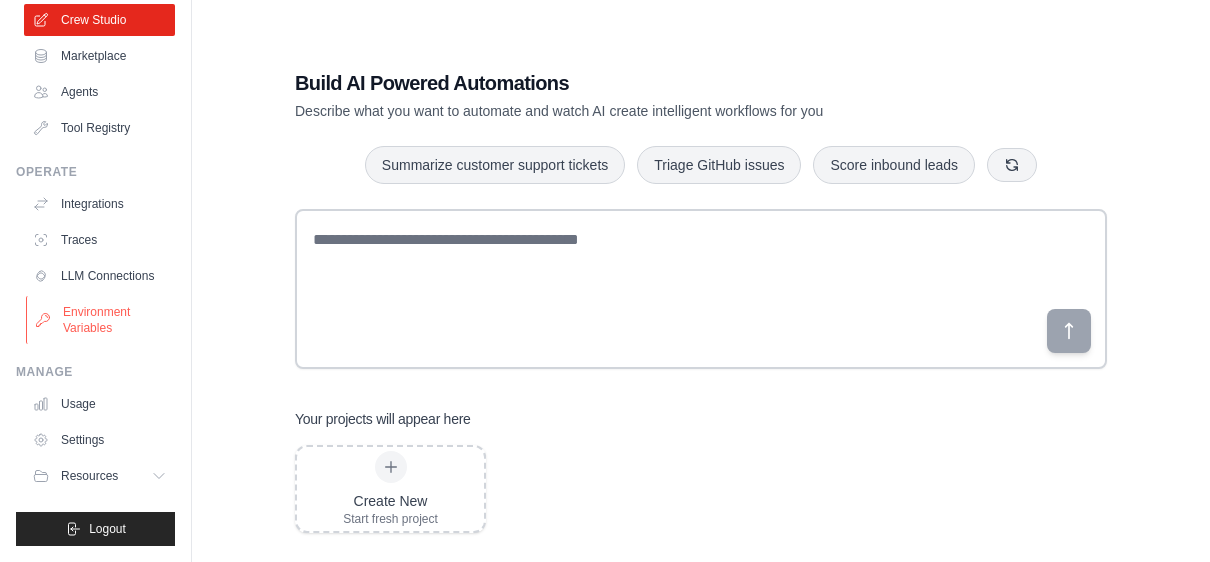 click on "Environment Variables" at bounding box center [101, 320] 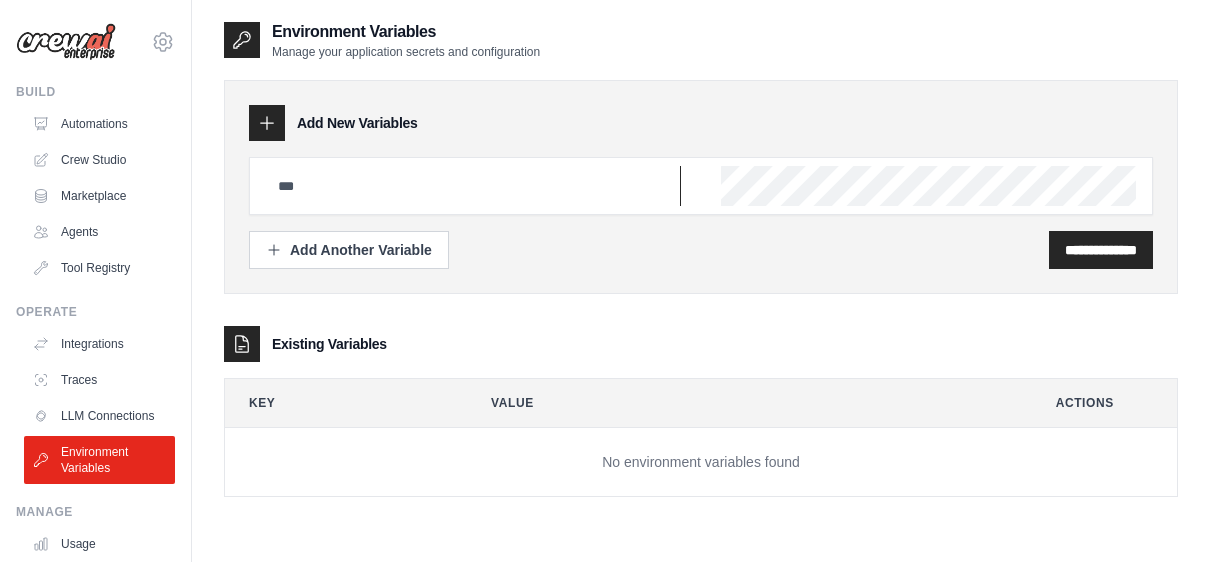click at bounding box center [473, 186] 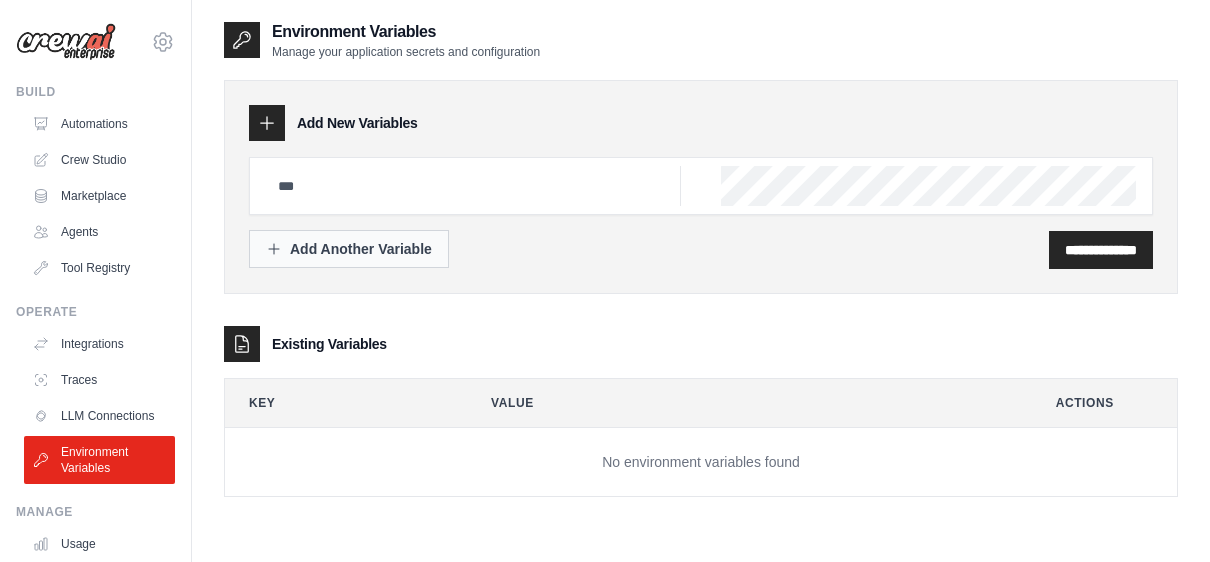 click on "Add Another Variable" at bounding box center [349, 249] 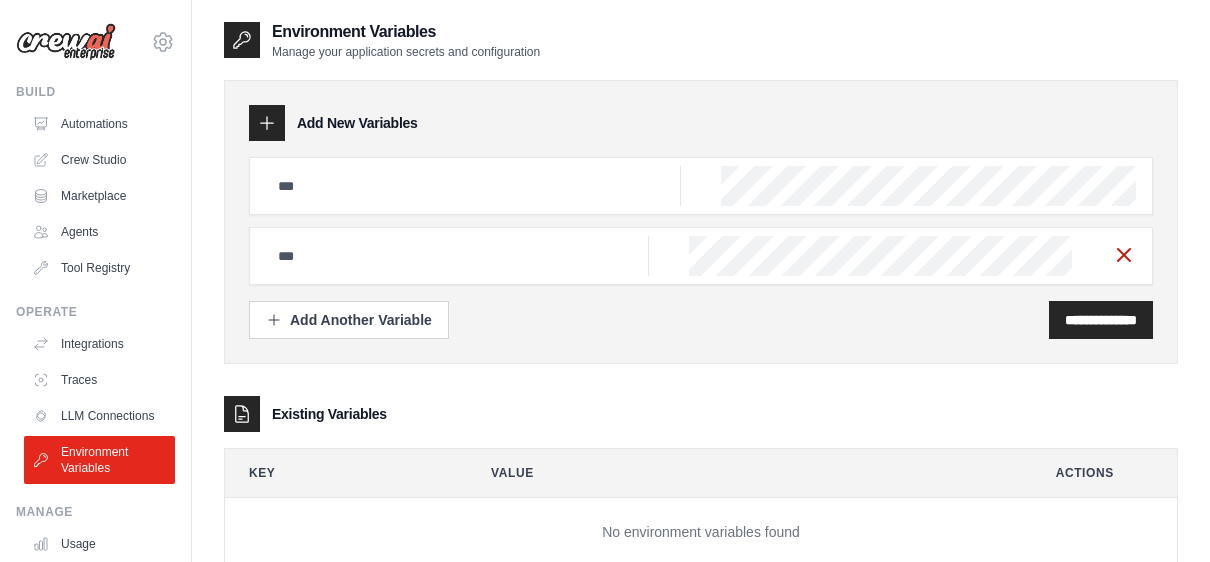 click 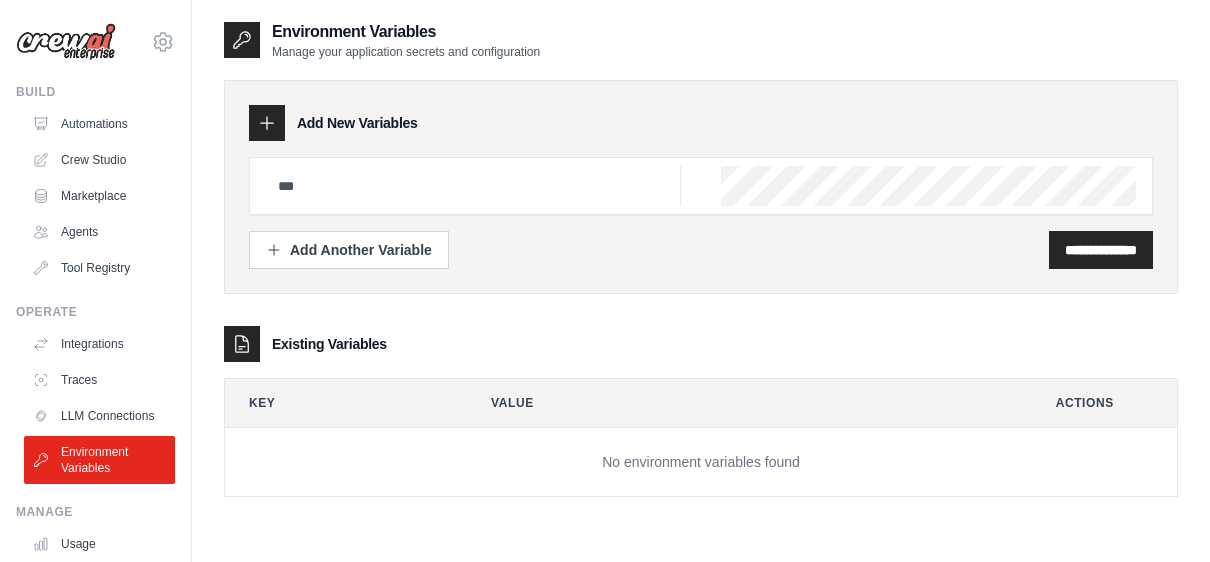 click on "No environment variables found" at bounding box center (701, 462) 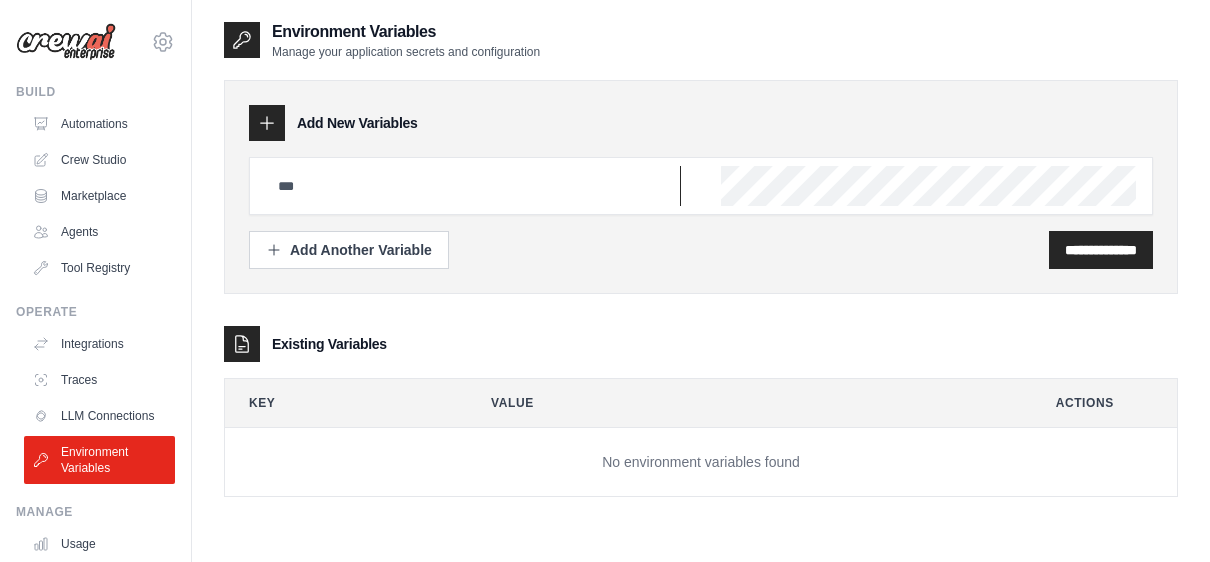 click at bounding box center (473, 186) 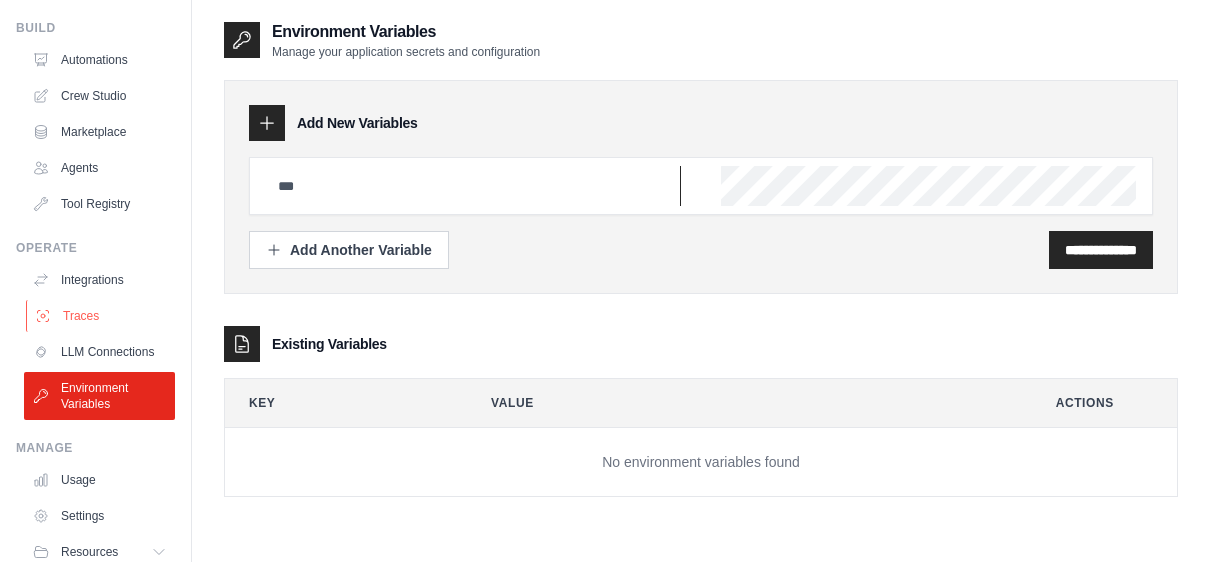 scroll, scrollTop: 0, scrollLeft: 0, axis: both 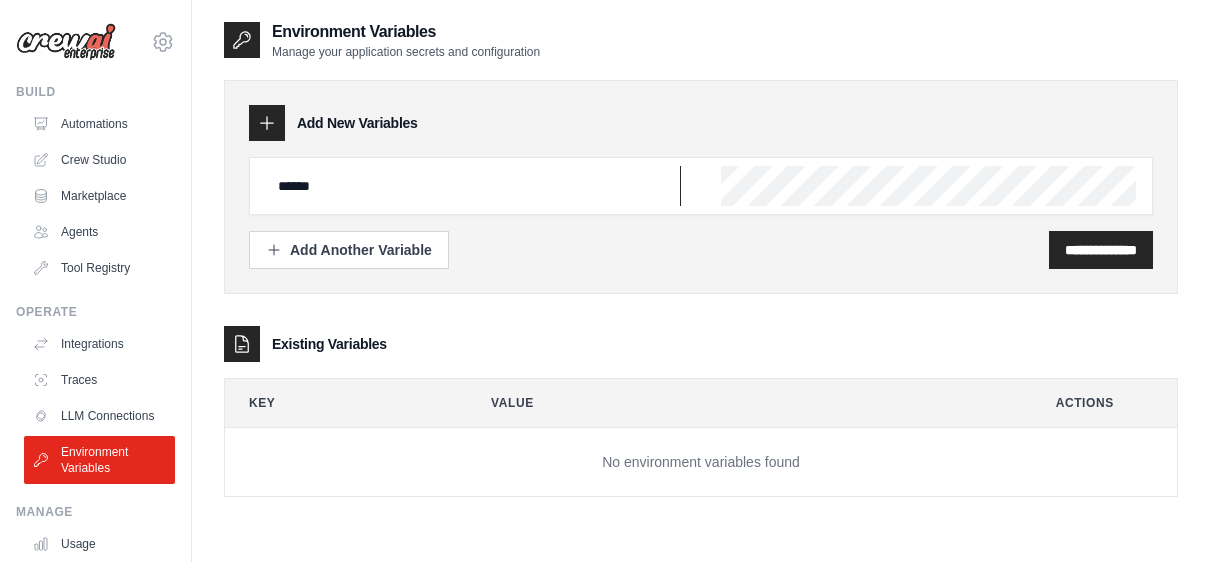 type on "******" 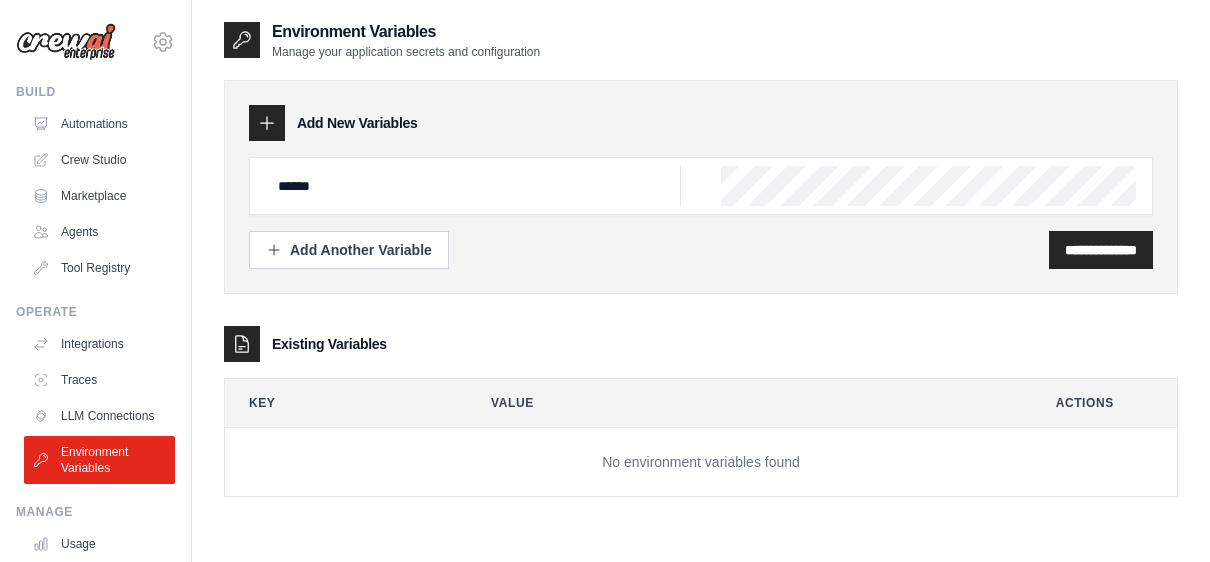 click on "******" at bounding box center (701, 186) 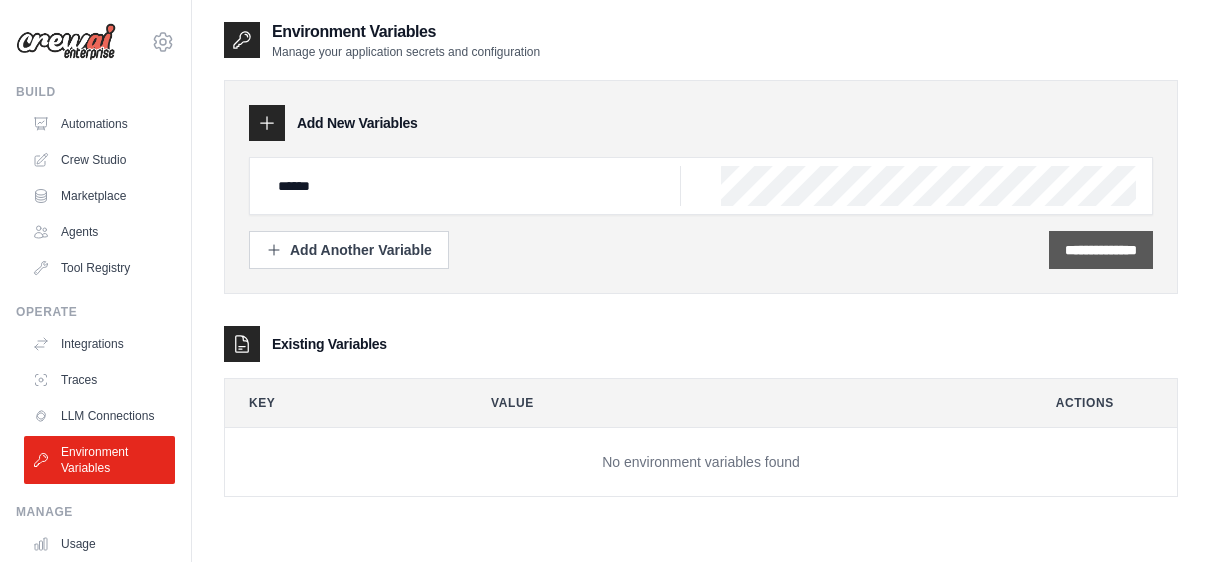 click on "**********" at bounding box center (1101, 250) 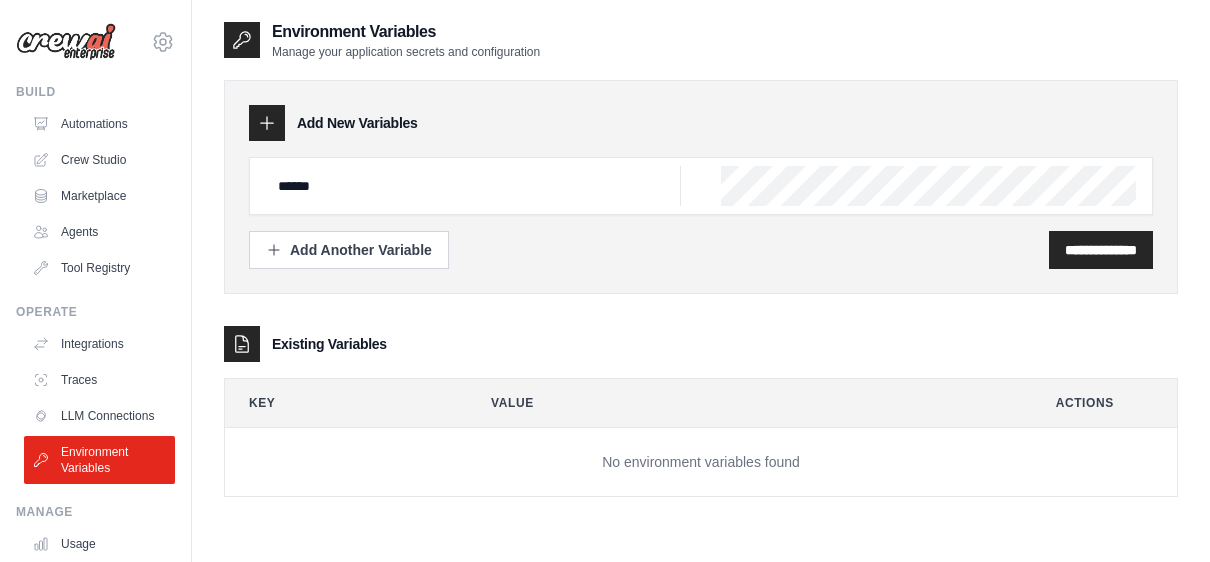 click on "**********" at bounding box center (701, 278) 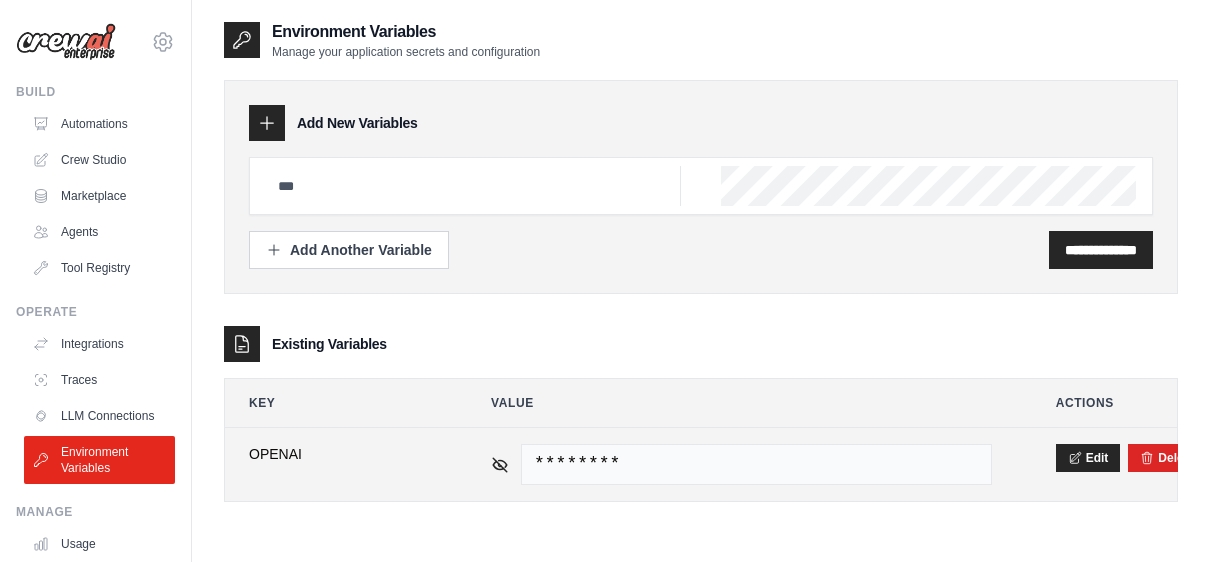 scroll, scrollTop: 0, scrollLeft: 0, axis: both 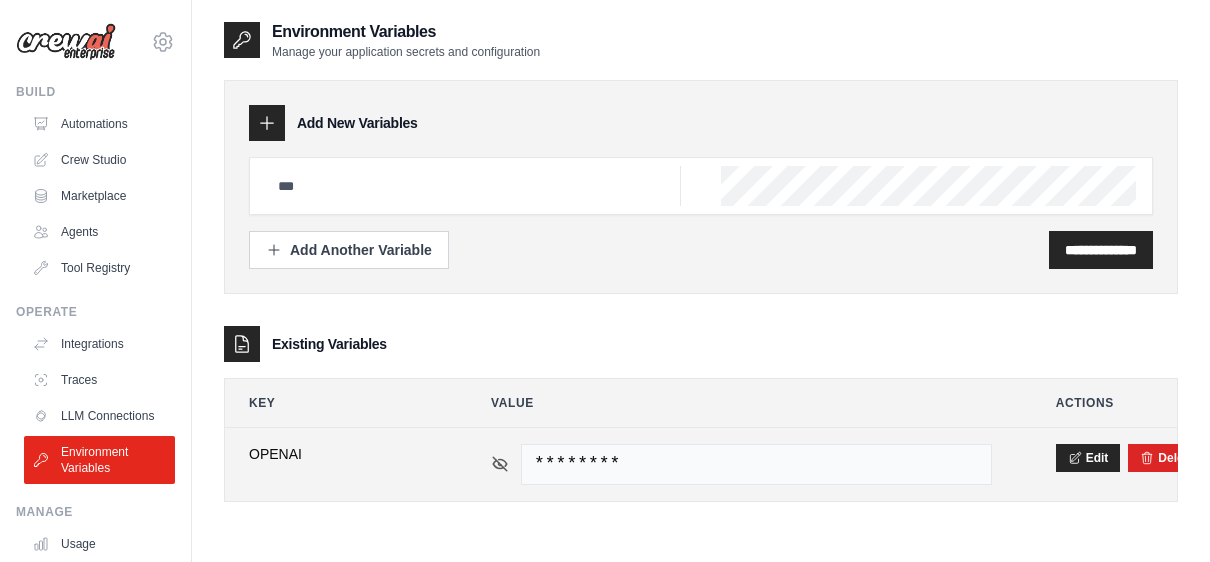 click 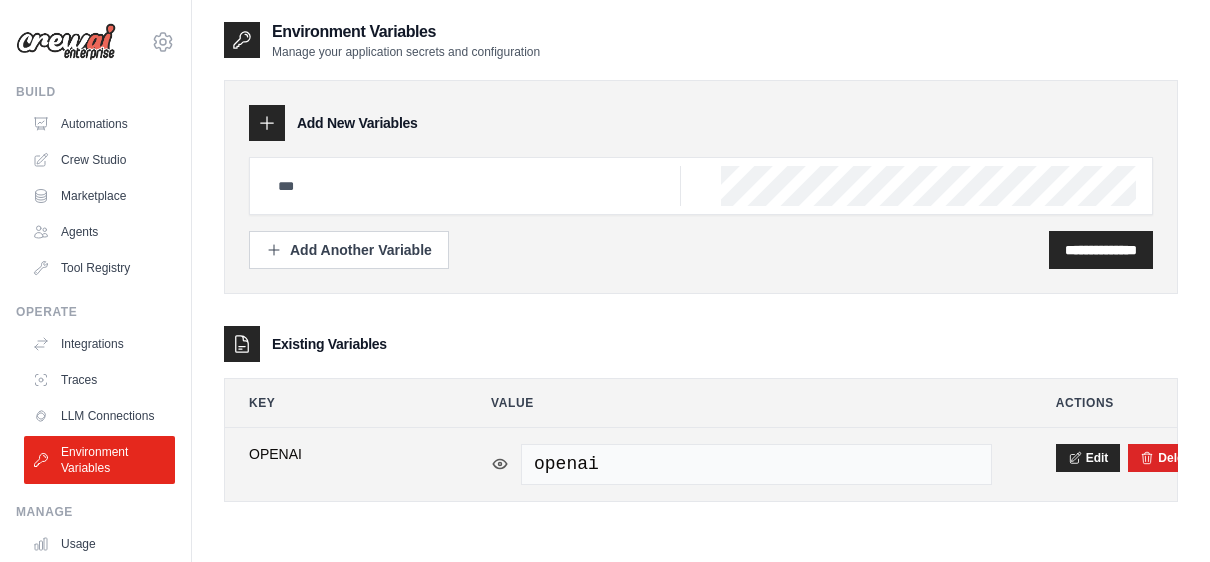 click 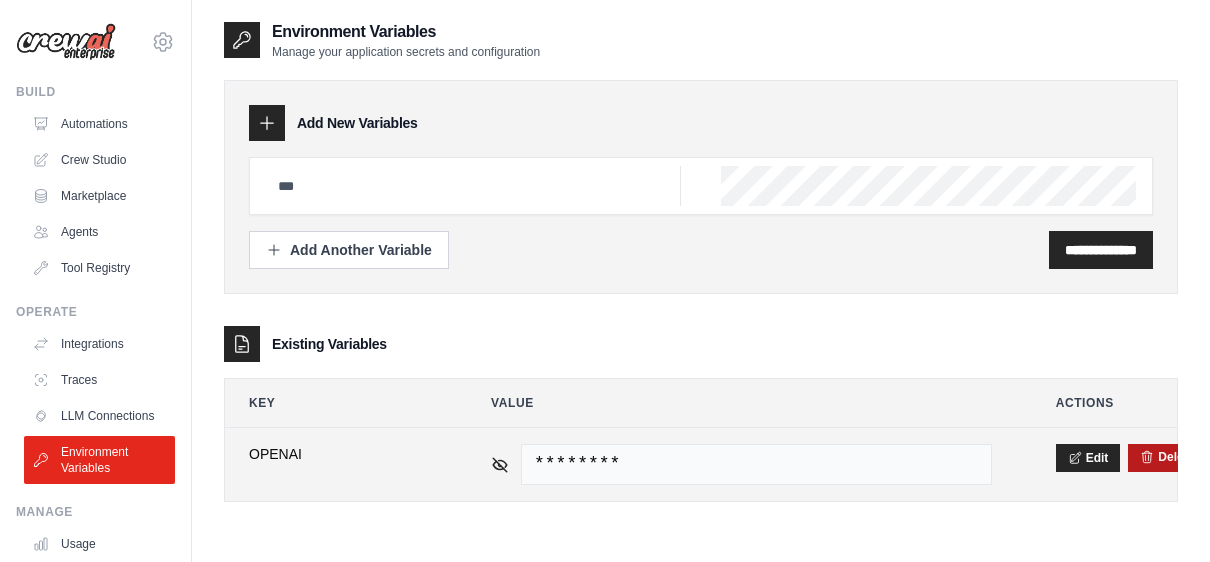 click 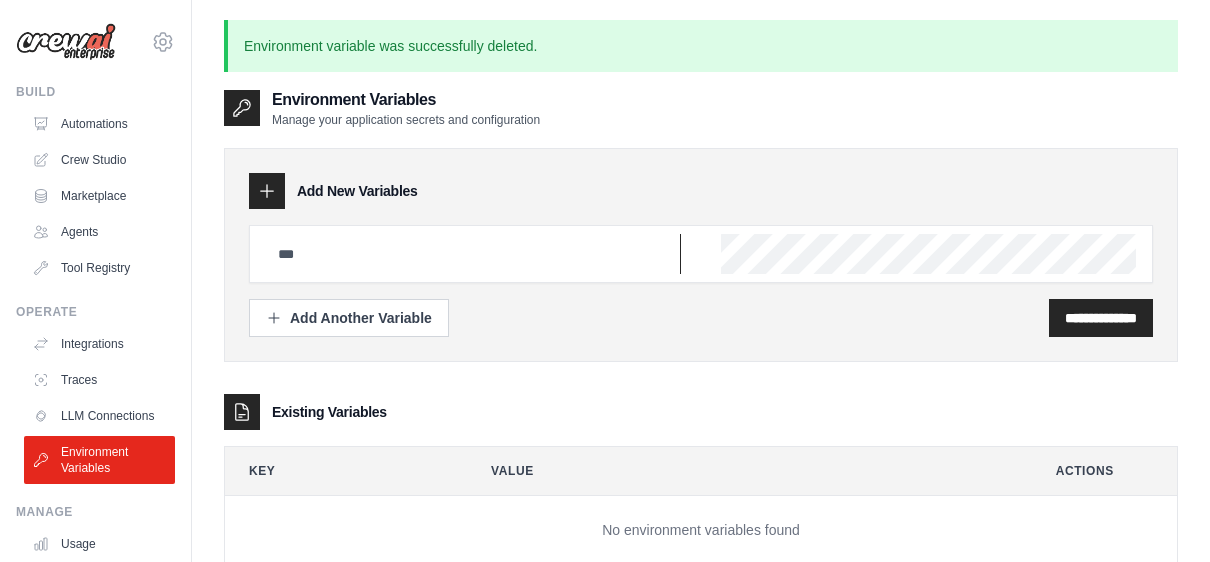 click at bounding box center [473, 254] 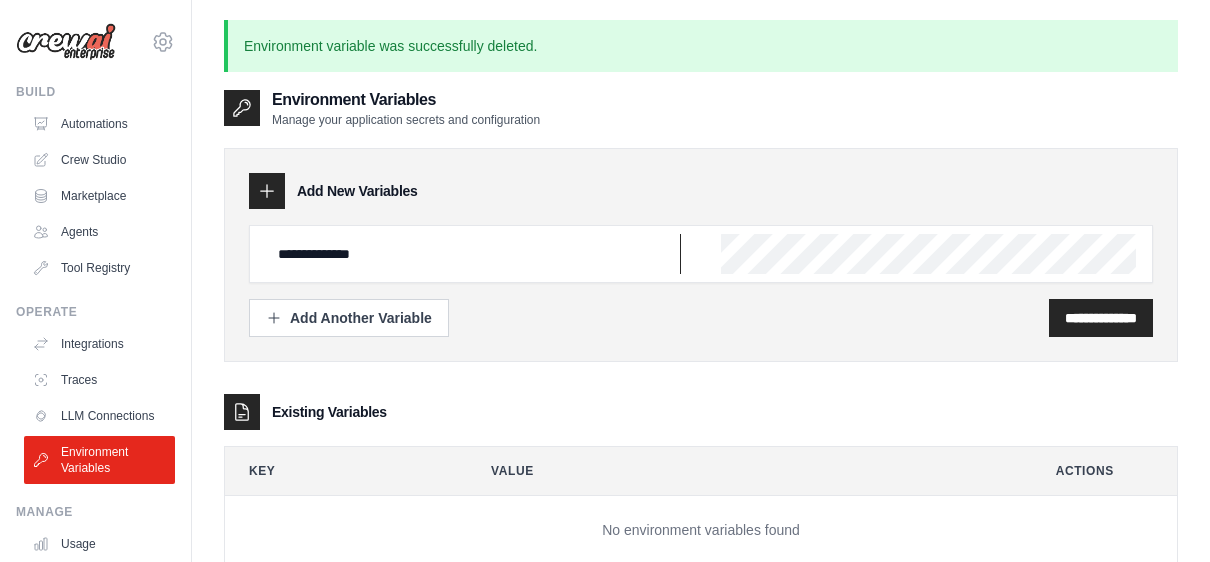 type on "**********" 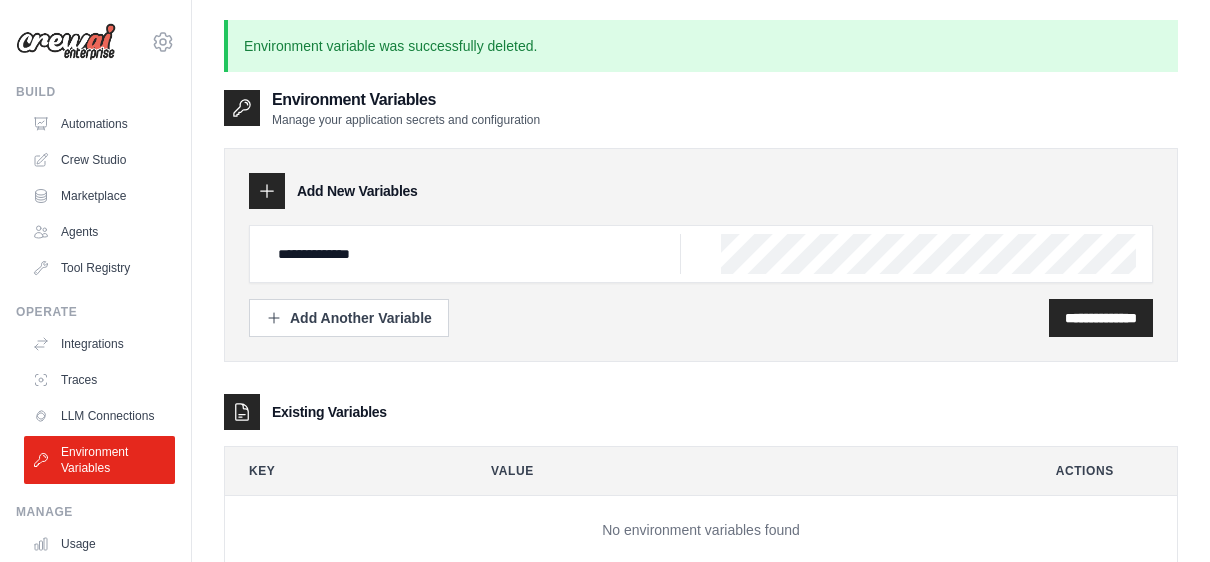 click on "**********" at bounding box center [701, 254] 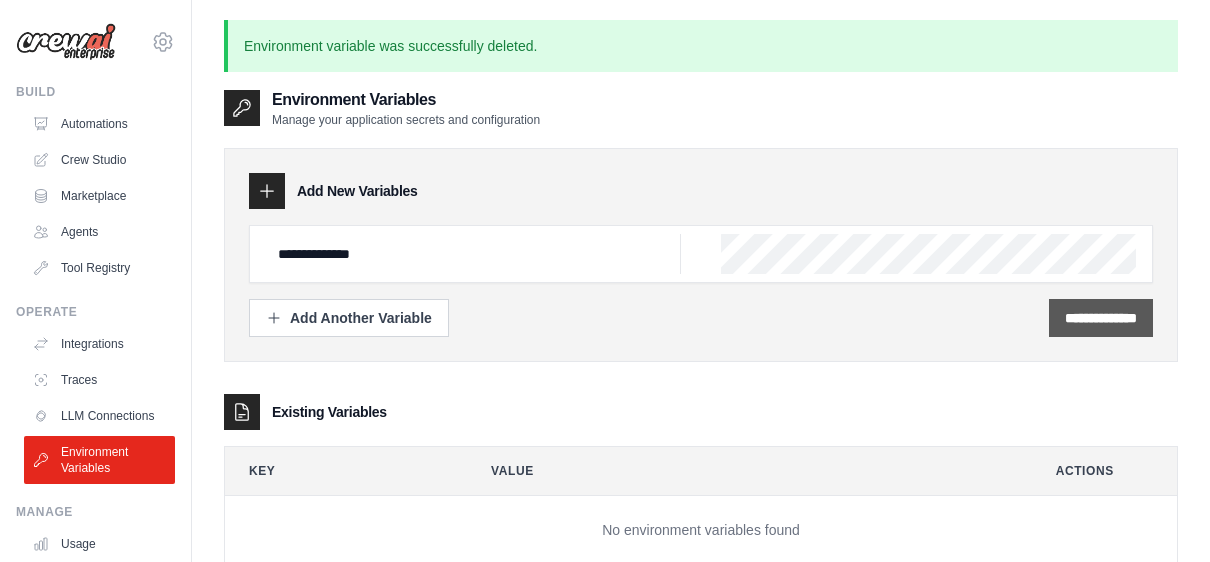 click on "**********" at bounding box center [1101, 318] 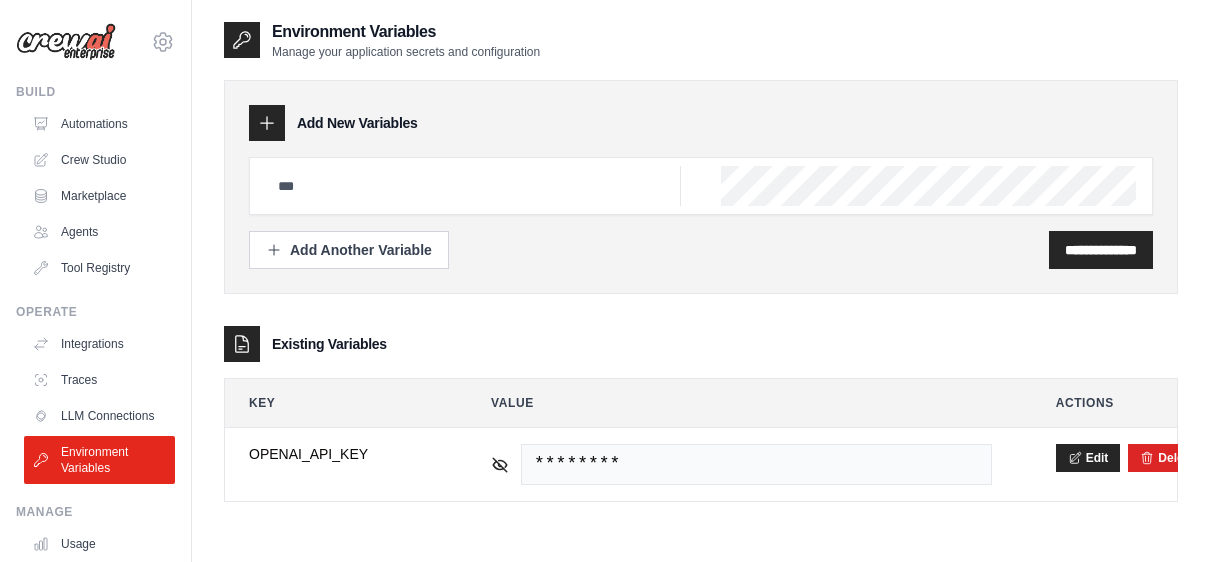 scroll, scrollTop: 0, scrollLeft: 0, axis: both 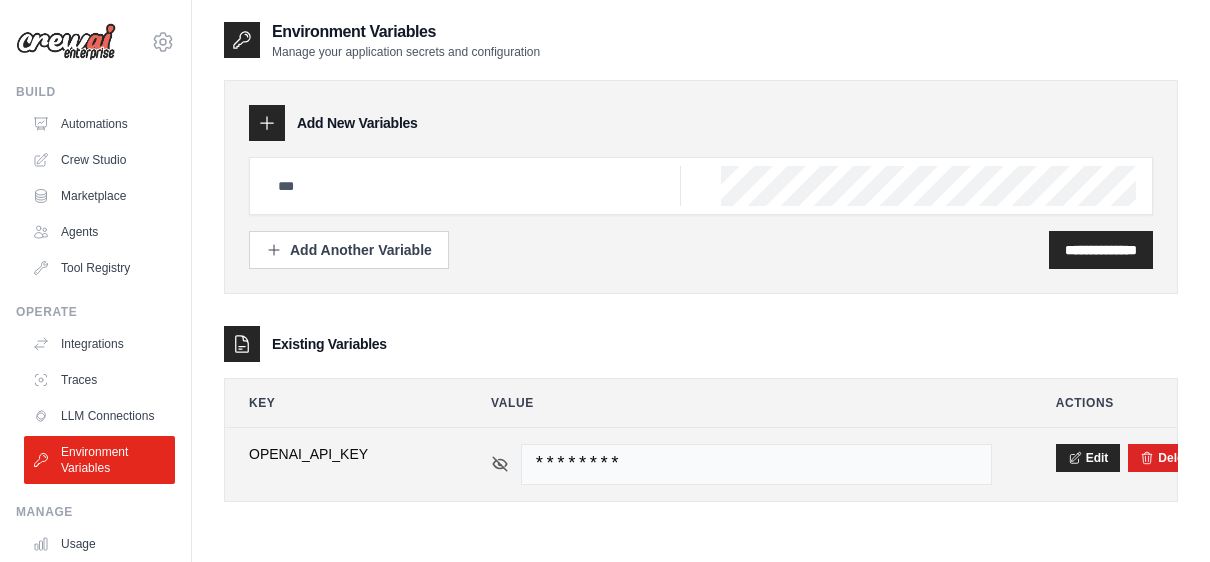 click 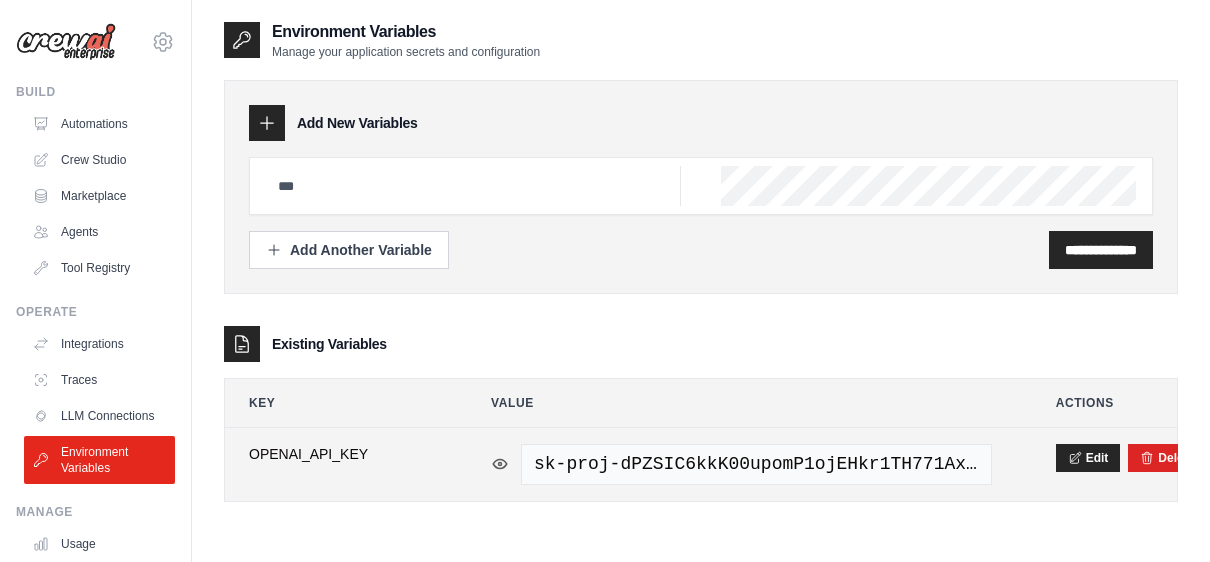 click 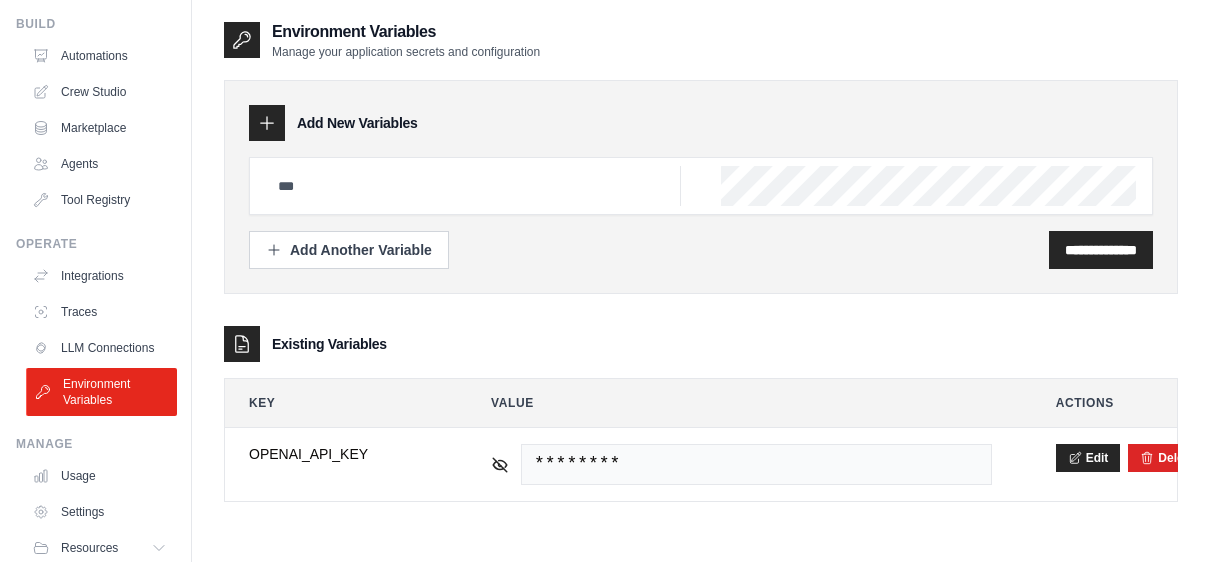 scroll, scrollTop: 155, scrollLeft: 0, axis: vertical 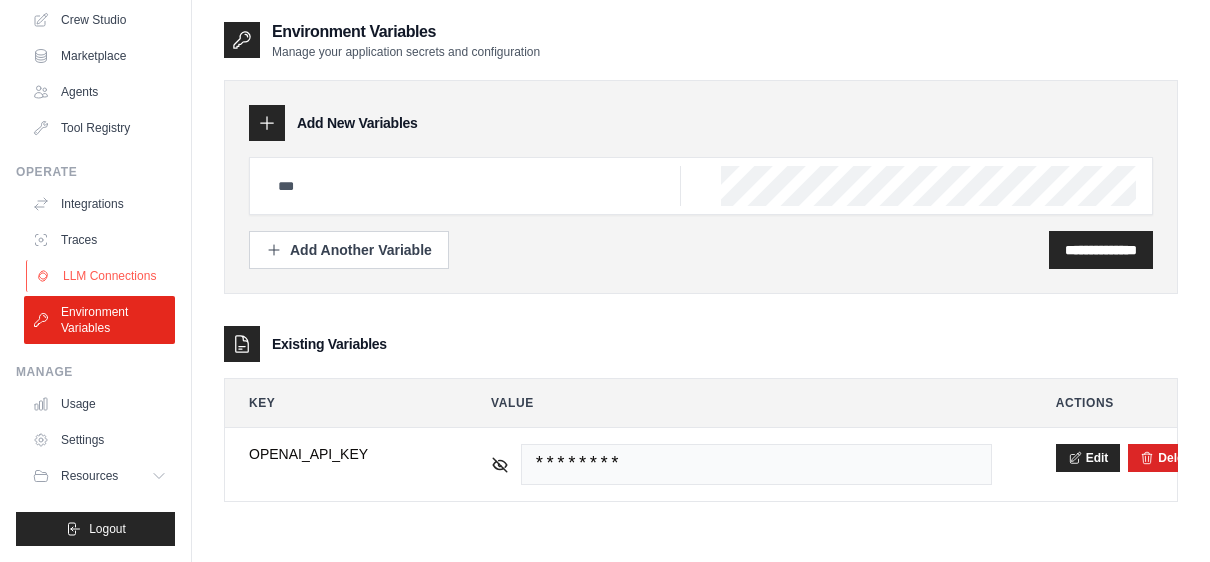 click on "LLM Connections" at bounding box center (101, 276) 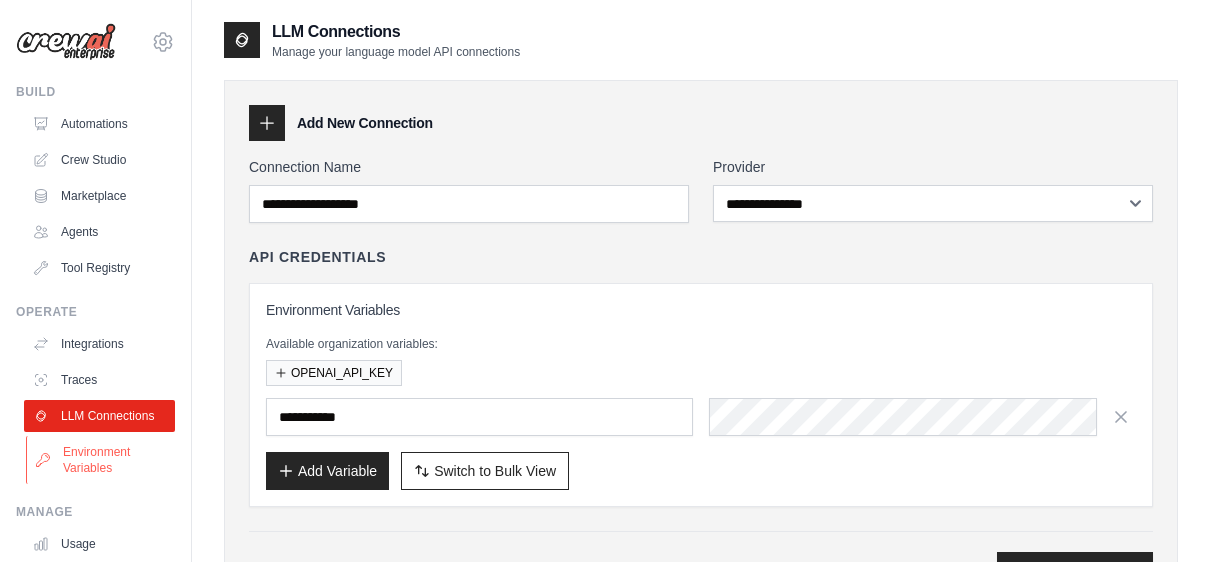 click on "Environment Variables" at bounding box center (101, 460) 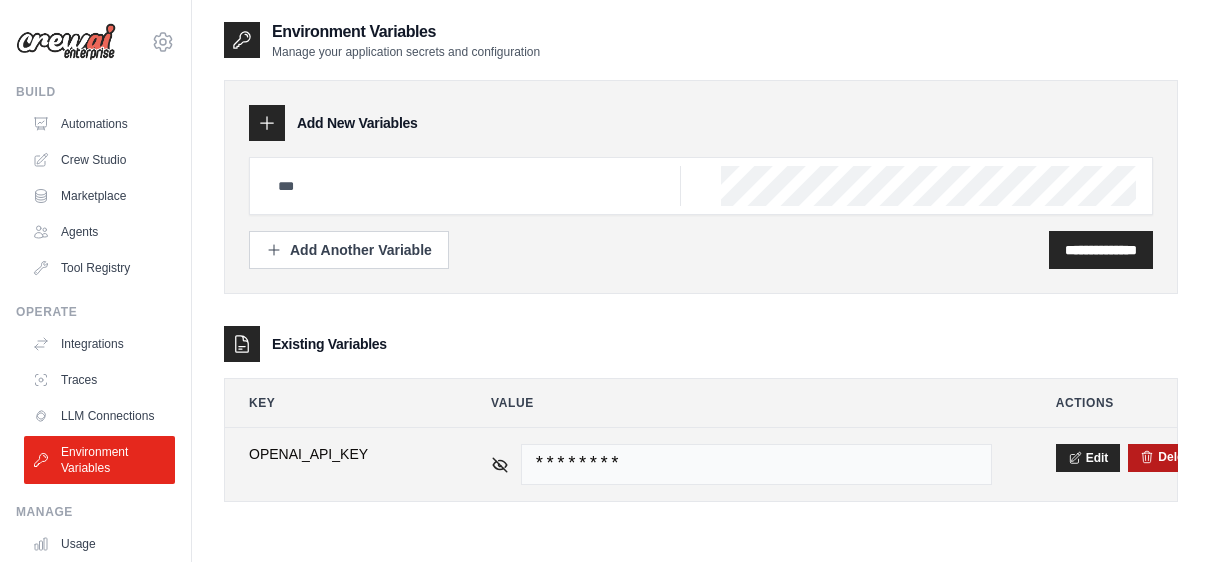 click on "Delete" at bounding box center [1167, 457] 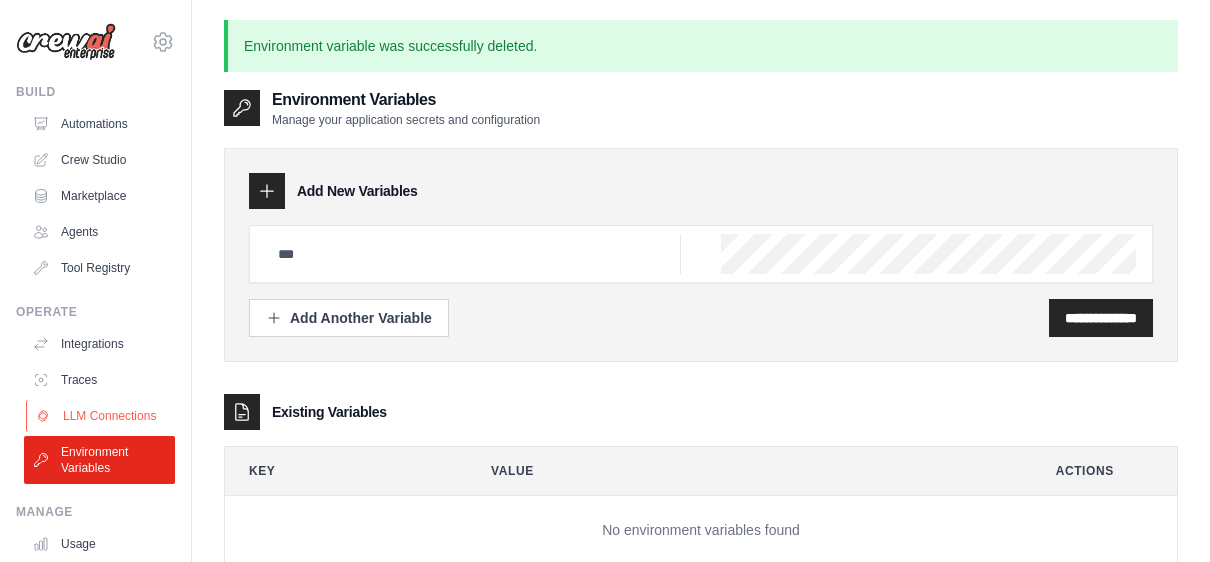 click on "LLM Connections" at bounding box center (101, 416) 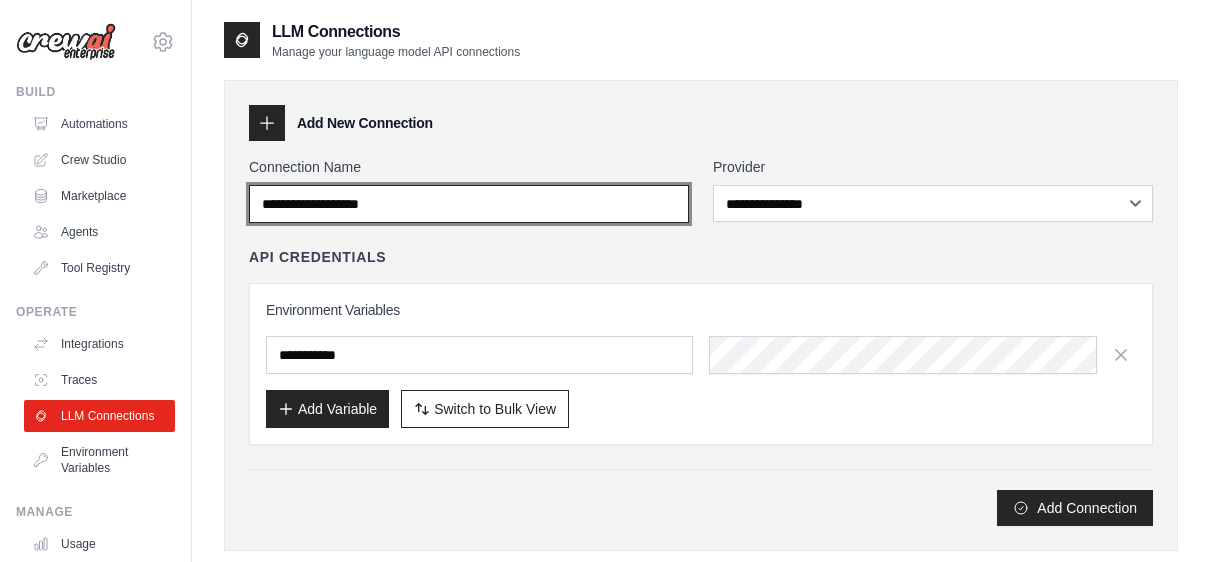 click on "Connection Name" at bounding box center (469, 204) 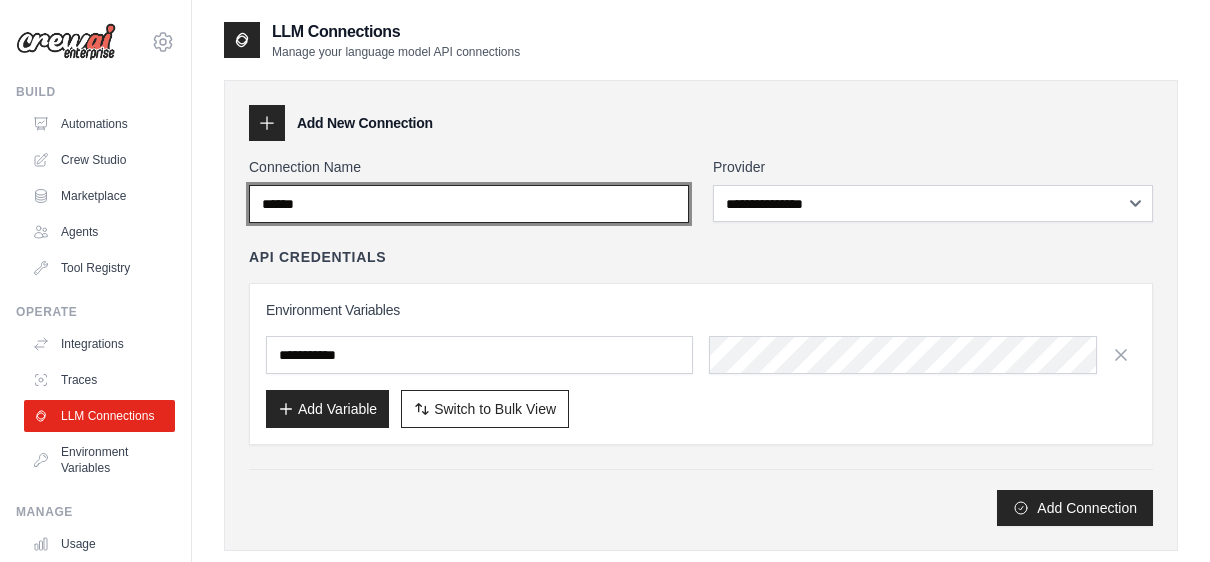 type on "******" 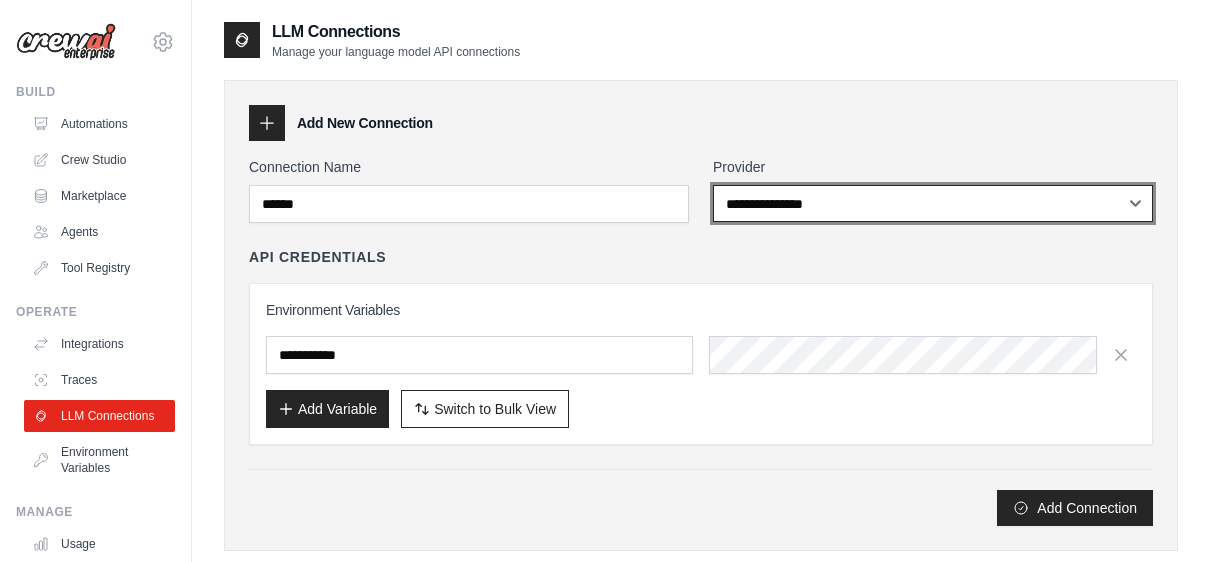 click on "**********" at bounding box center [933, 203] 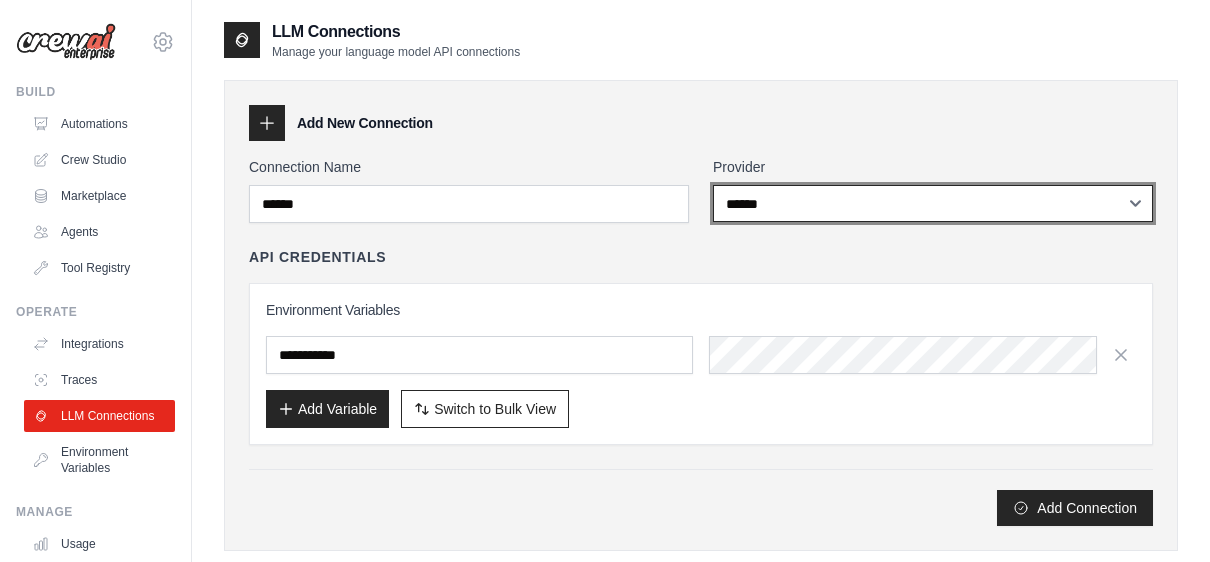 click on "**********" at bounding box center [933, 203] 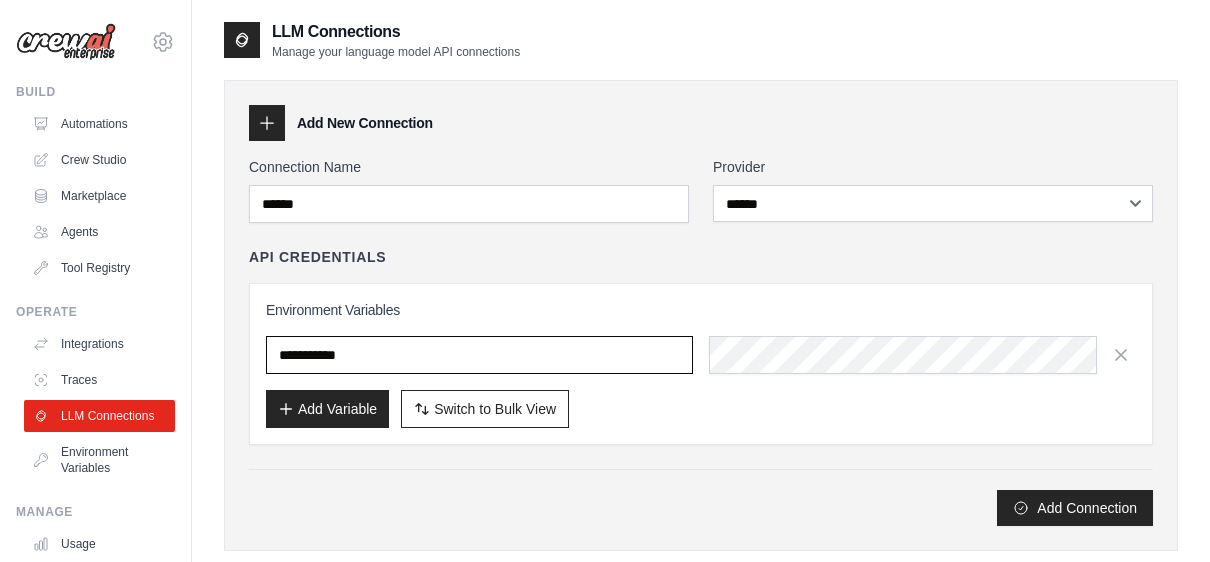click at bounding box center (479, 355) 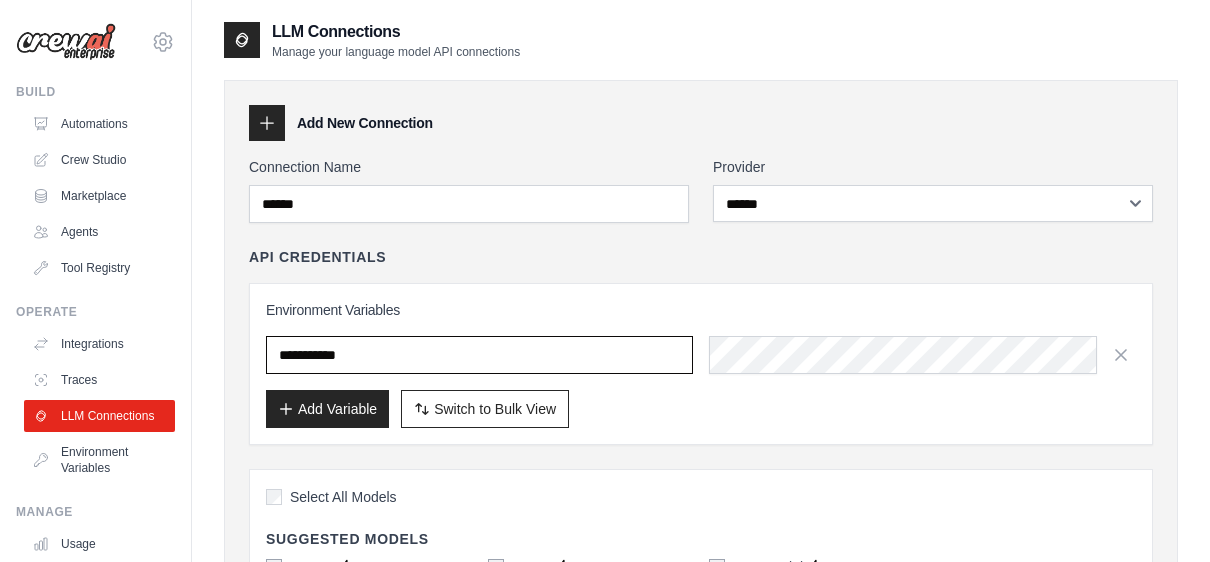 drag, startPoint x: 302, startPoint y: 350, endPoint x: 191, endPoint y: 360, distance: 111.44954 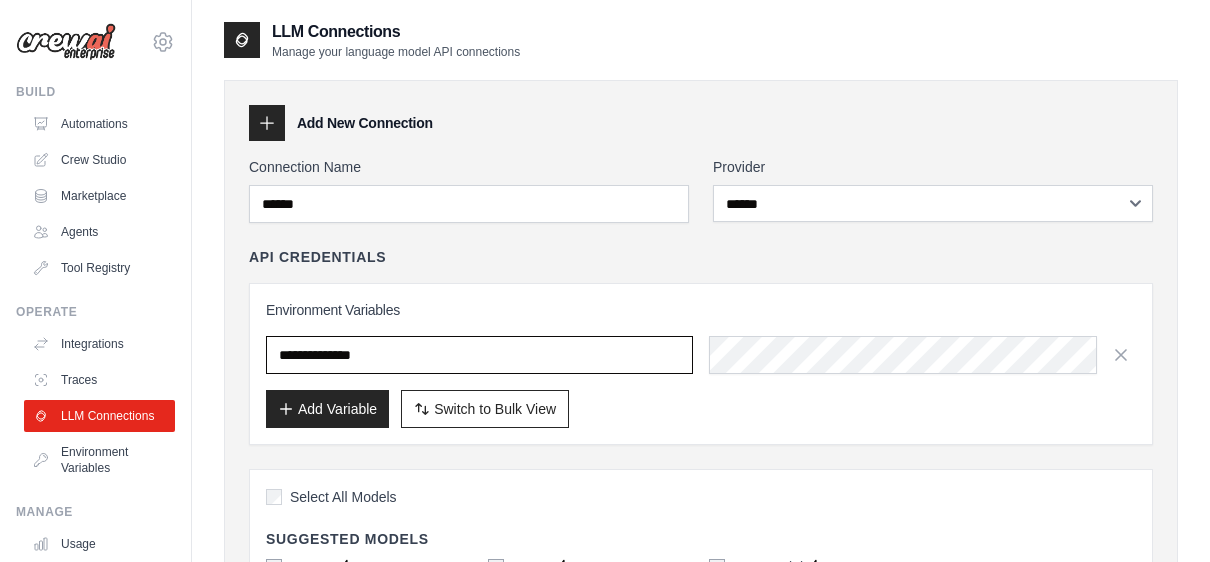 type on "**********" 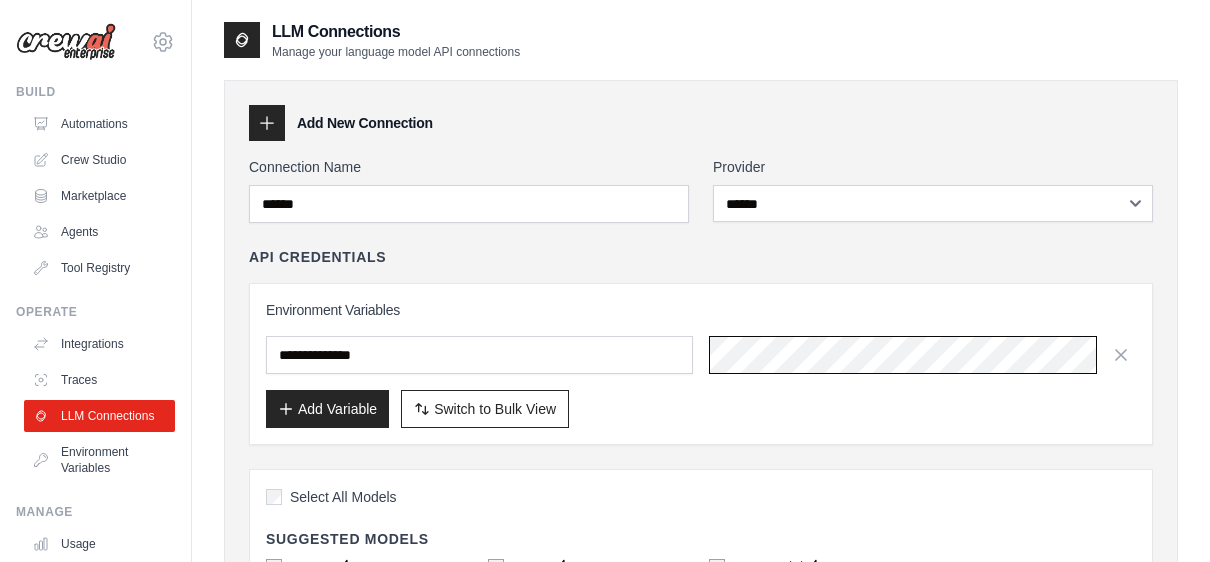 scroll, scrollTop: 0, scrollLeft: 900, axis: horizontal 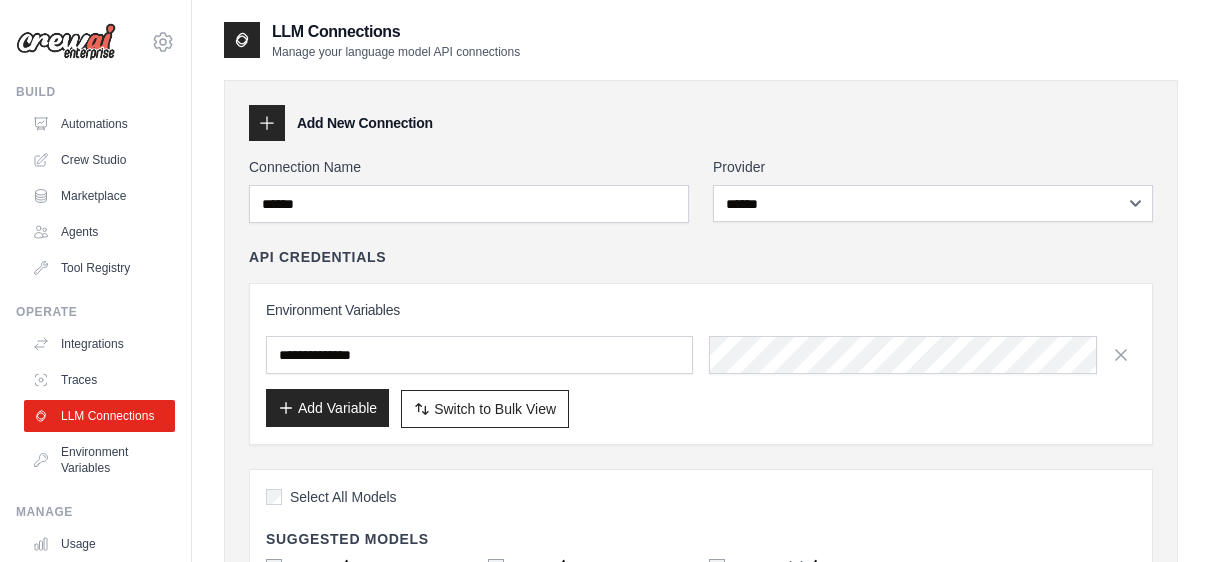 click on "Add Variable" at bounding box center (327, 408) 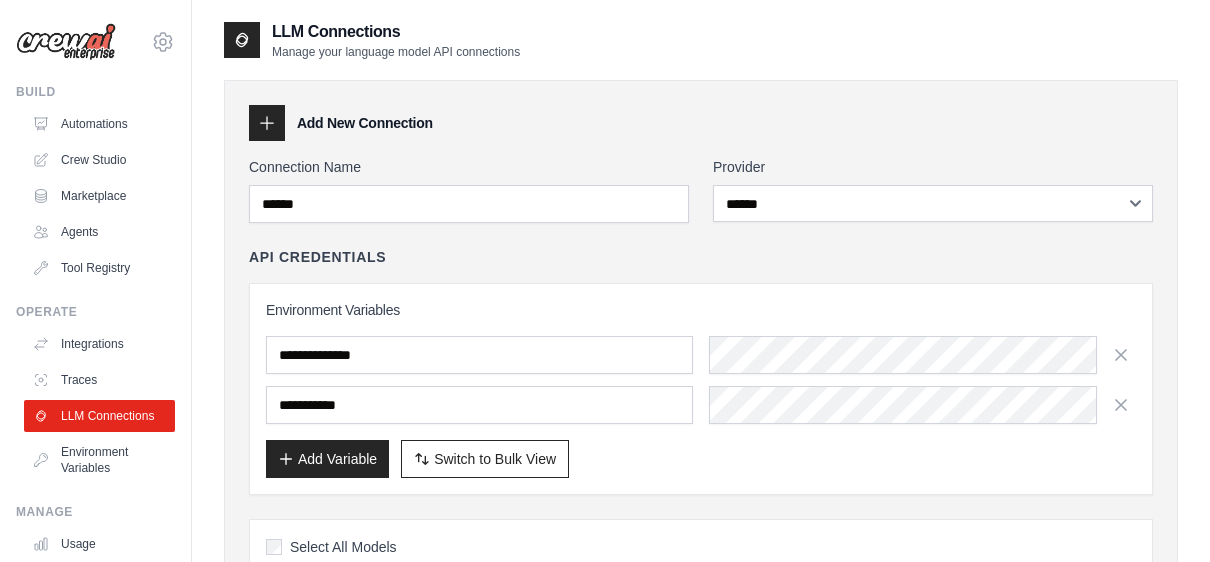 scroll, scrollTop: 300, scrollLeft: 0, axis: vertical 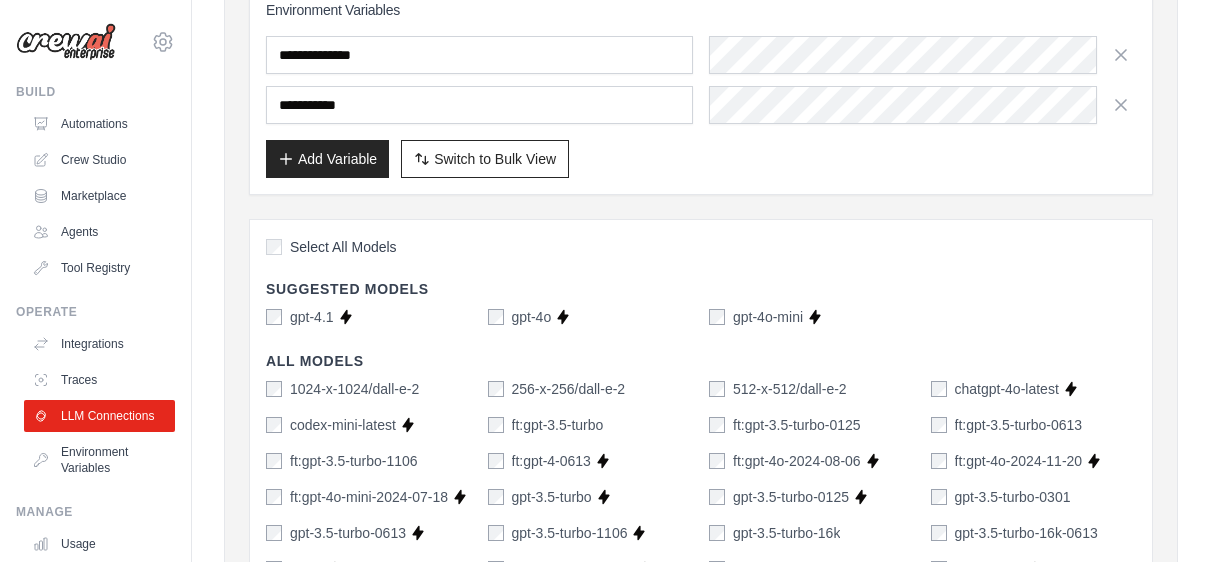 click on "Select All Models" at bounding box center [343, 247] 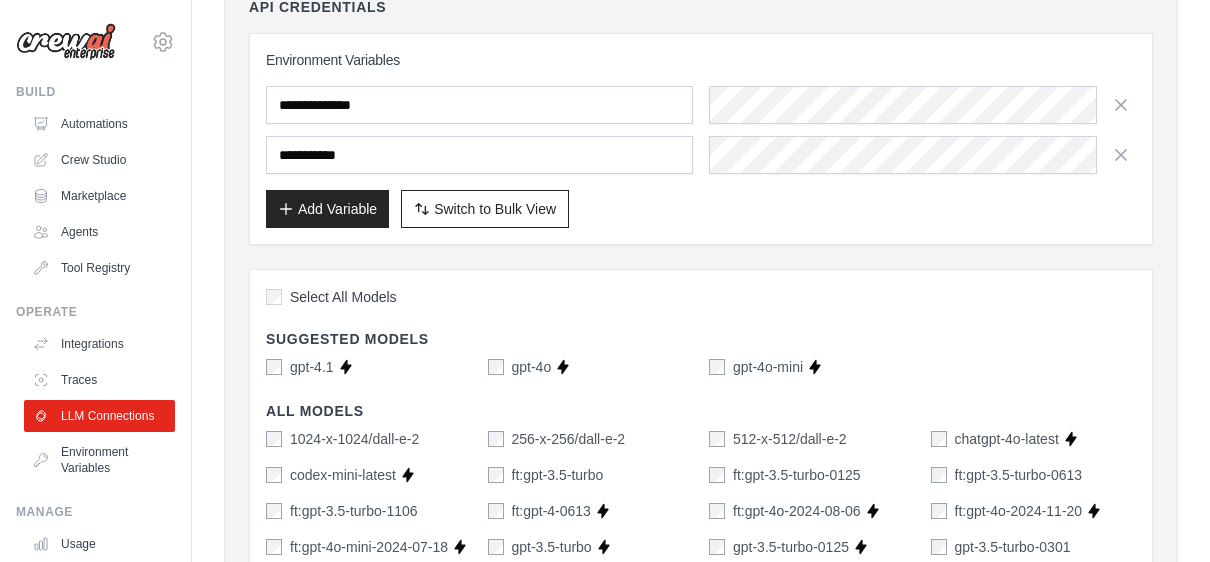 scroll, scrollTop: 100, scrollLeft: 0, axis: vertical 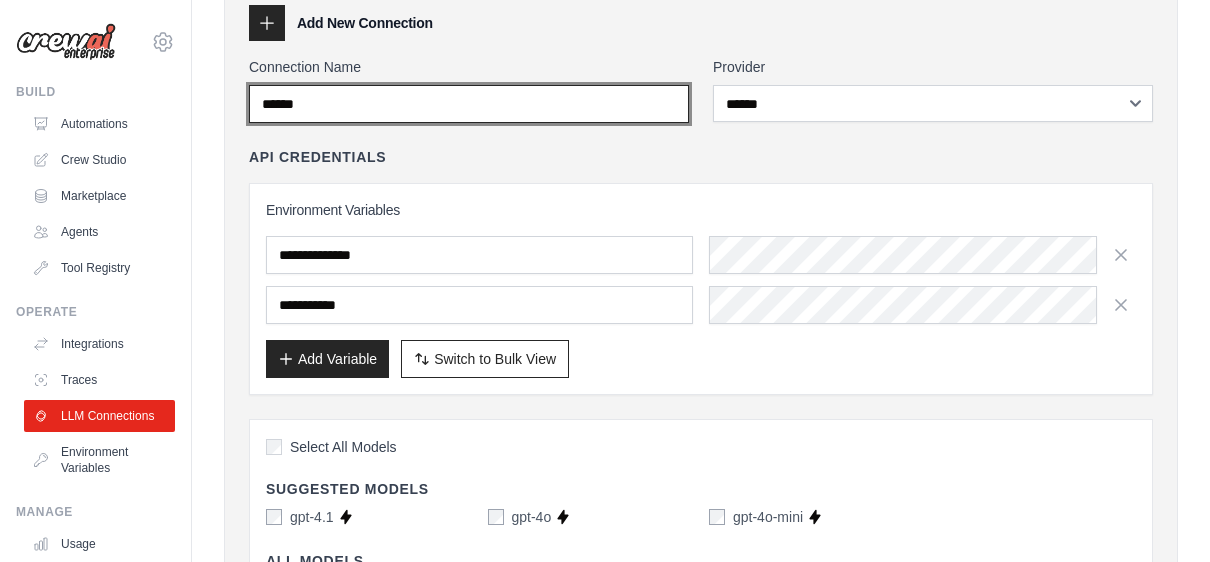 drag, startPoint x: 293, startPoint y: 106, endPoint x: 272, endPoint y: 104, distance: 21.095022 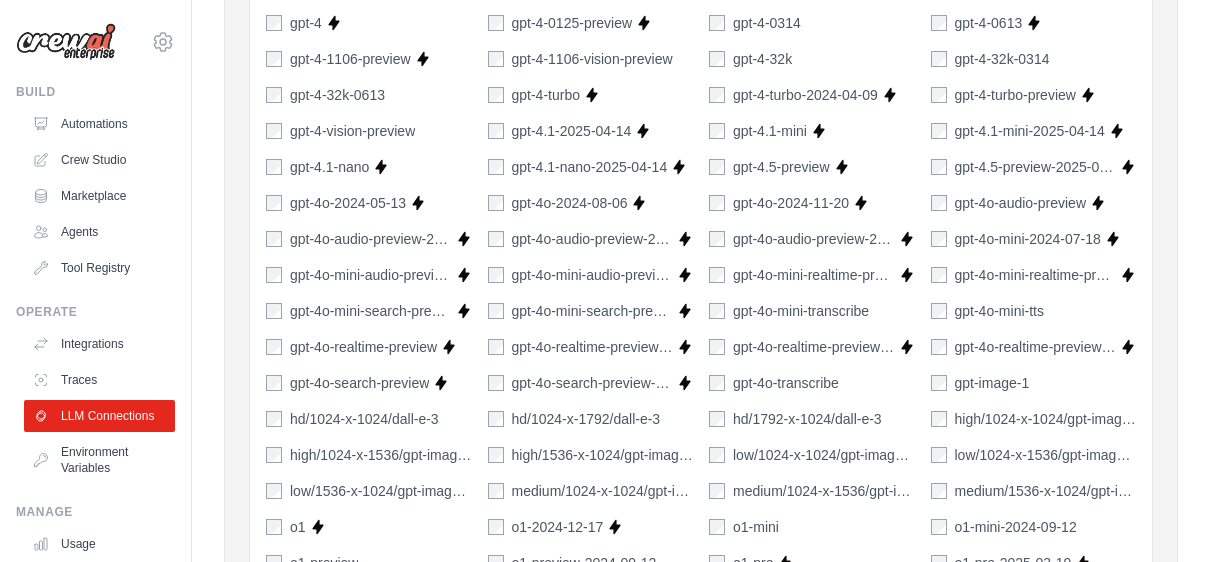 scroll, scrollTop: 1100, scrollLeft: 0, axis: vertical 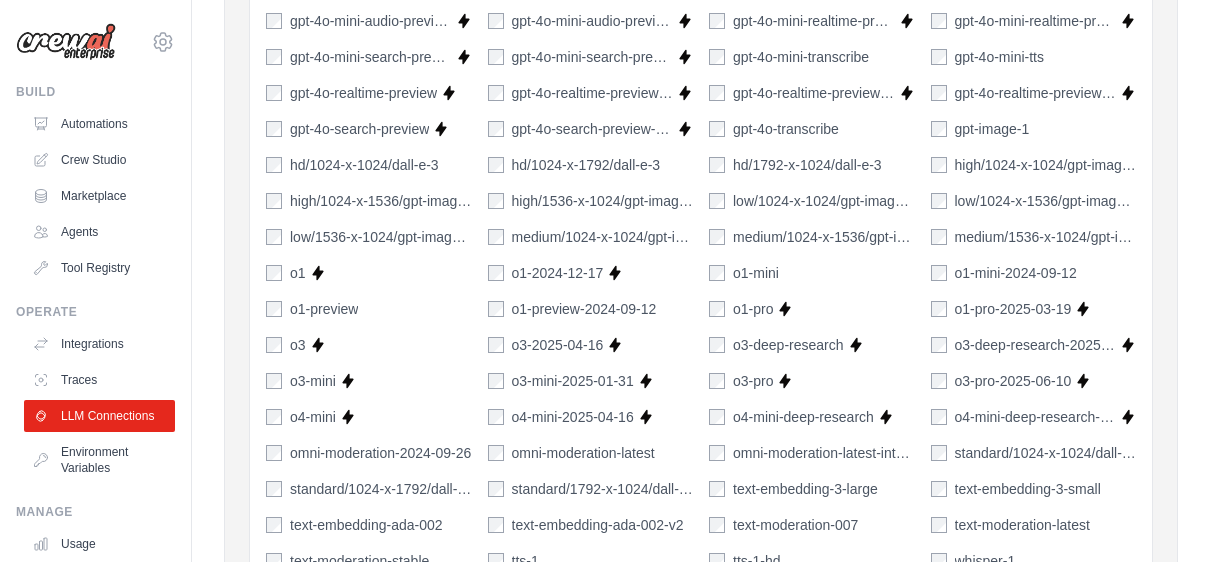 type on "******" 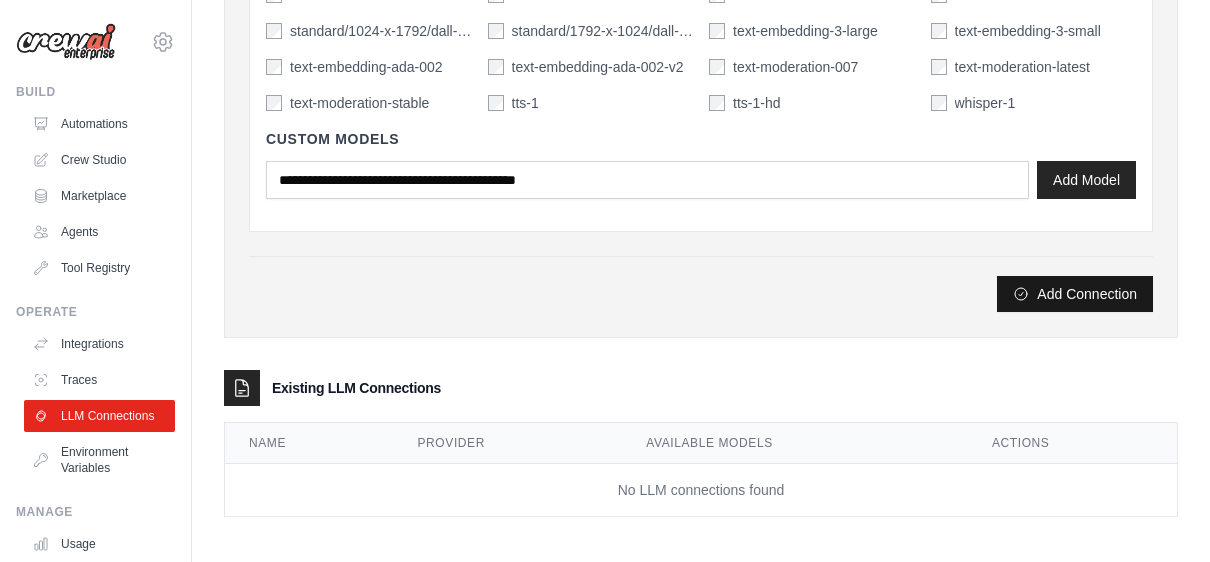 click on "Add Connection" at bounding box center [1075, 294] 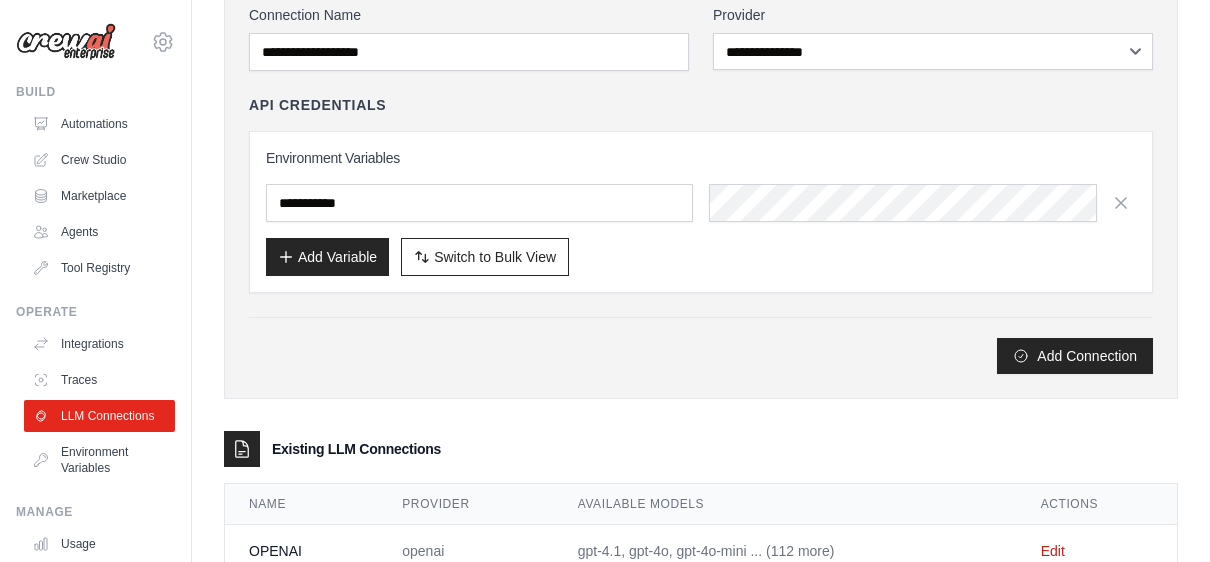 scroll, scrollTop: 283, scrollLeft: 0, axis: vertical 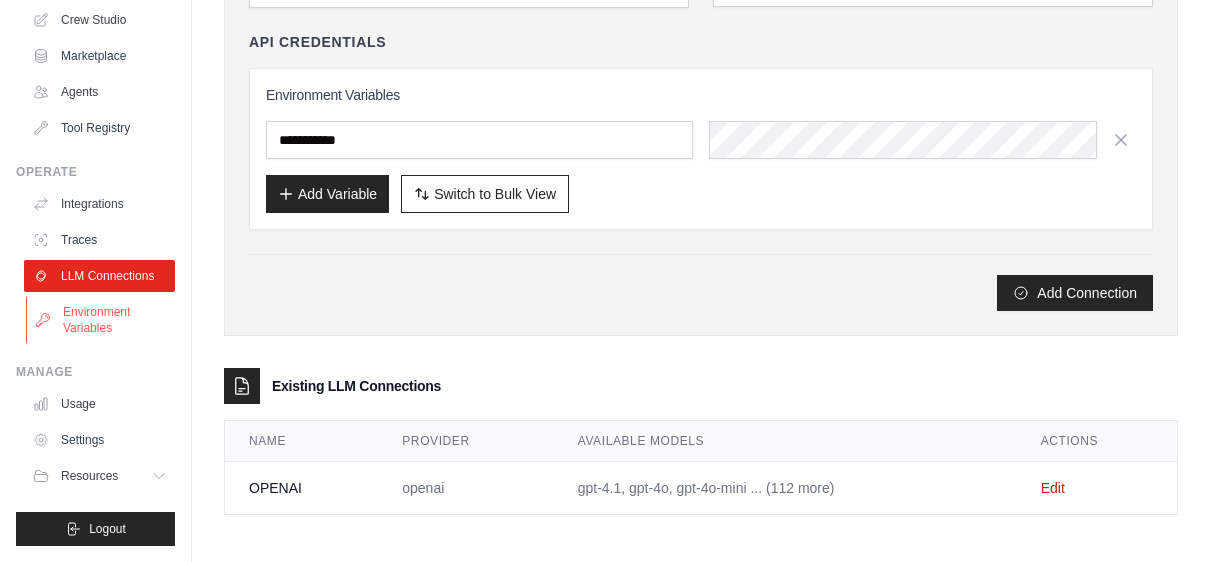 click on "Environment Variables" at bounding box center [101, 320] 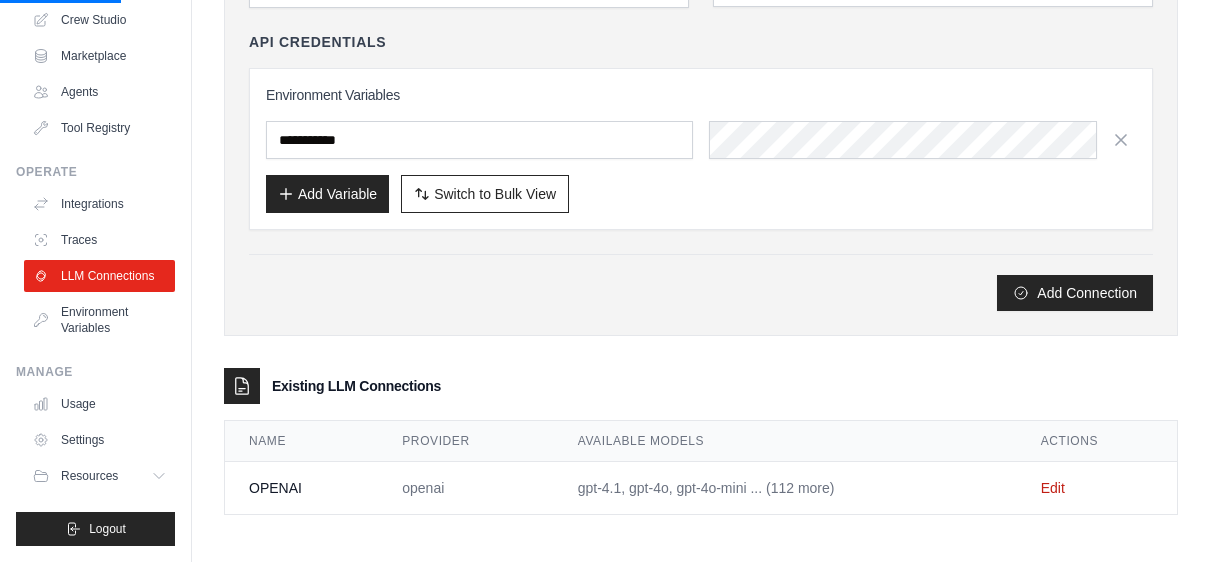 scroll, scrollTop: 0, scrollLeft: 0, axis: both 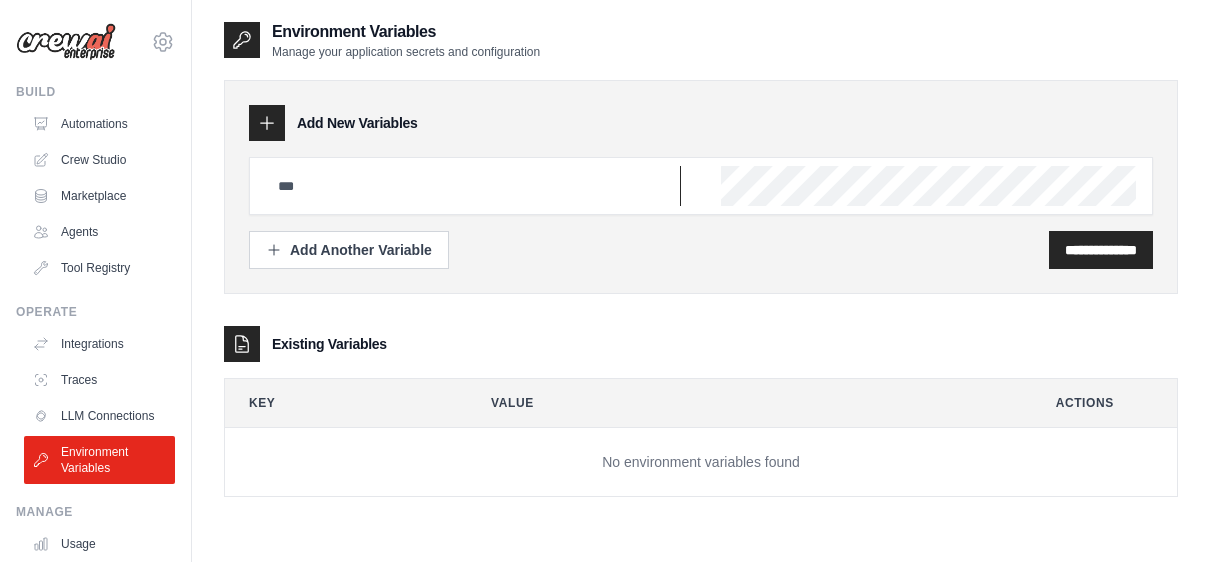 click at bounding box center [473, 186] 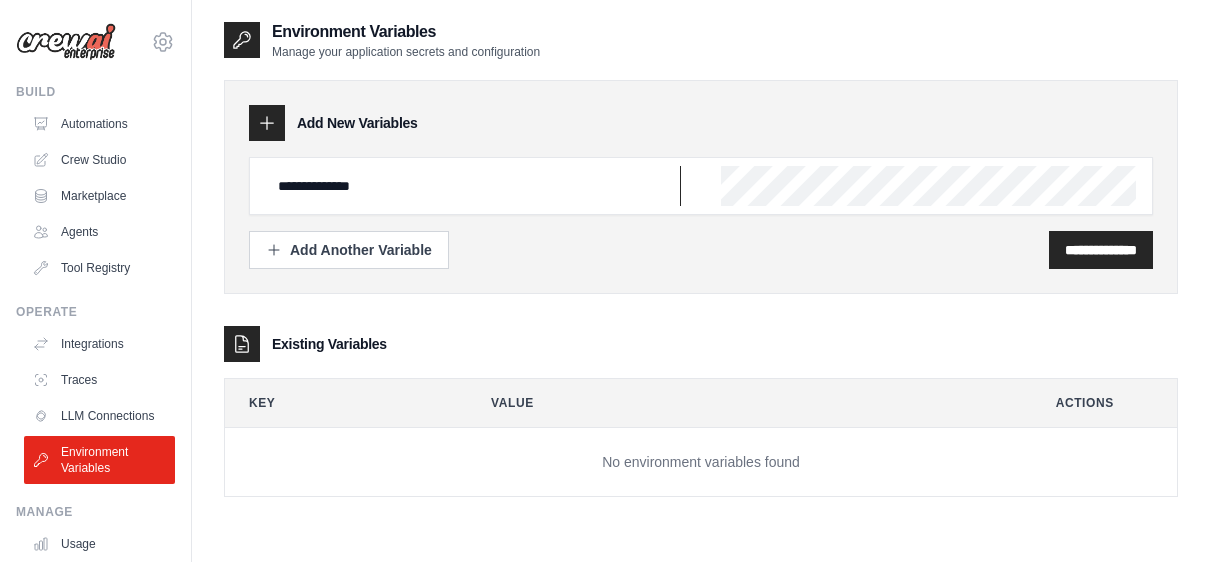 type on "**********" 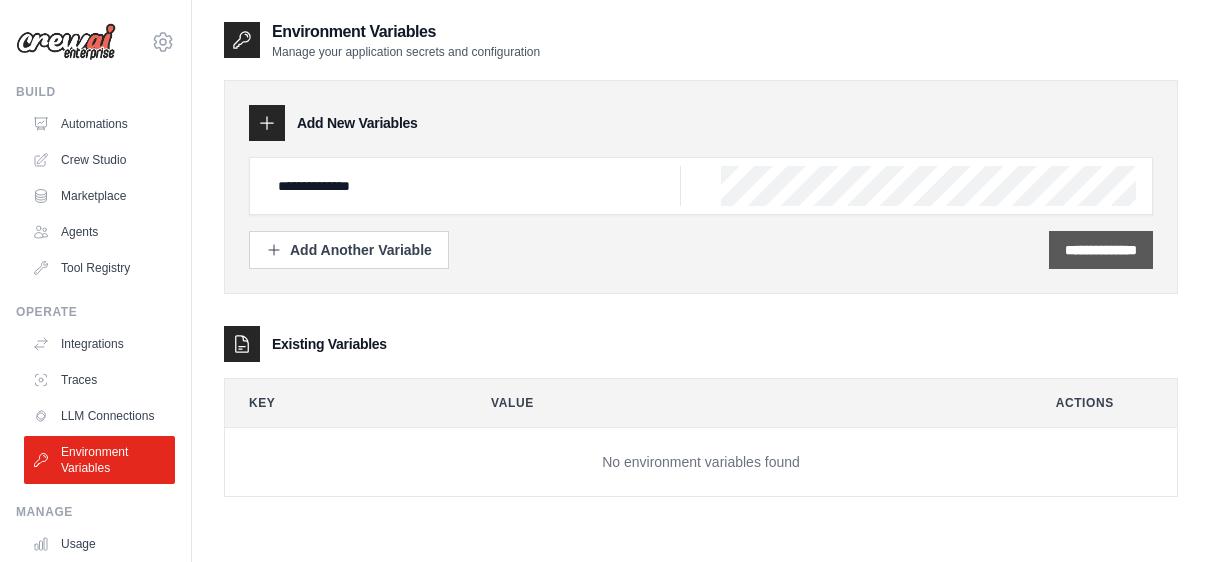 click on "**********" at bounding box center [1101, 250] 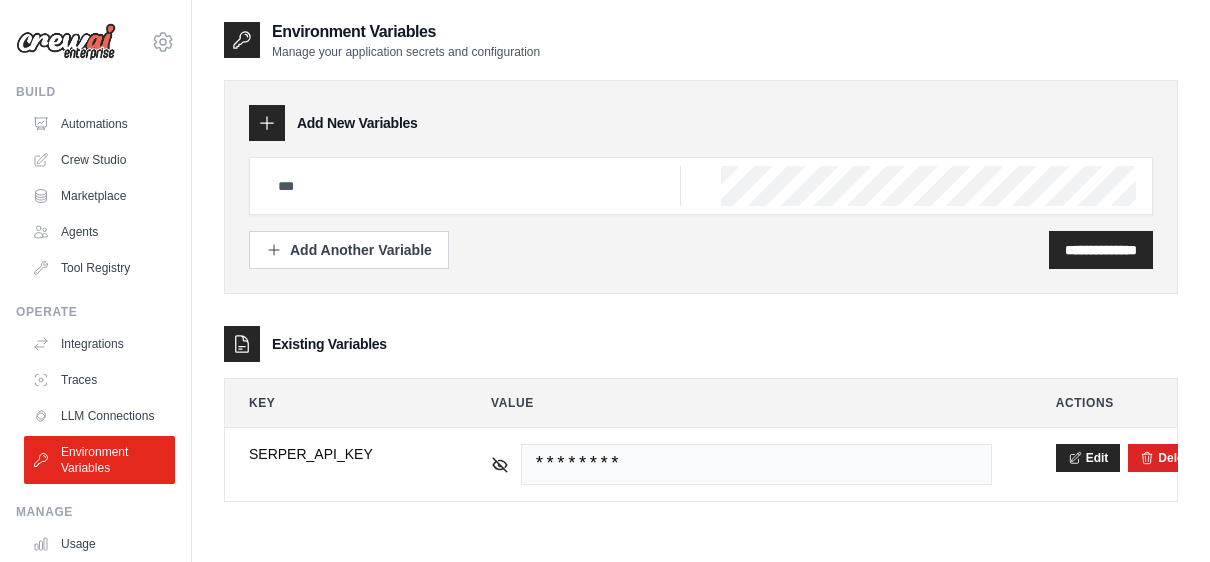 scroll, scrollTop: 29, scrollLeft: 0, axis: vertical 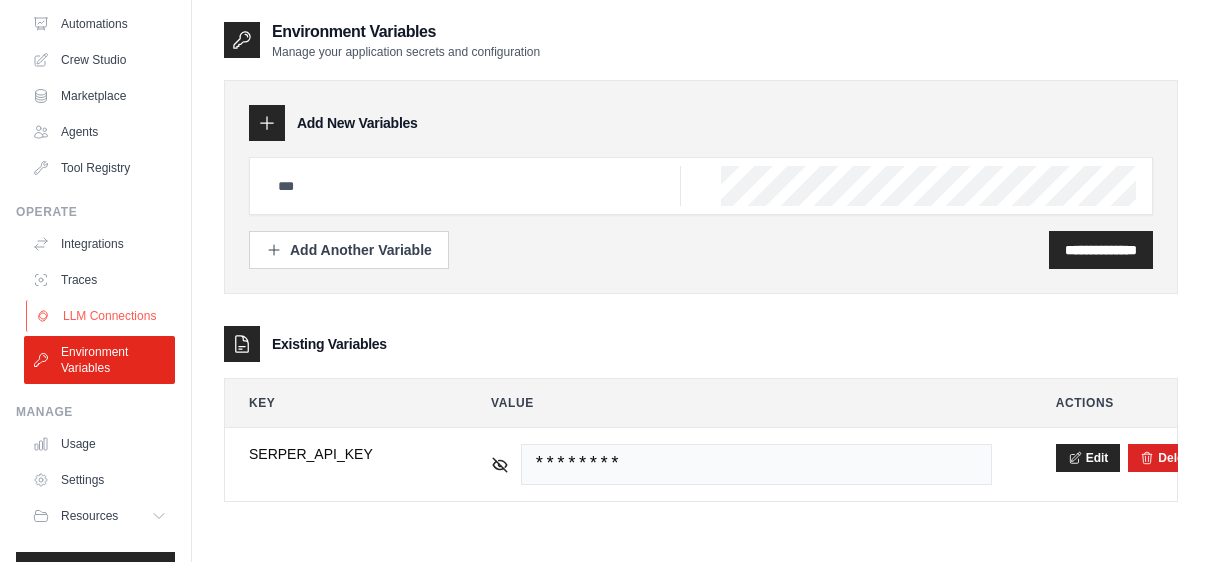 click on "LLM Connections" at bounding box center [101, 316] 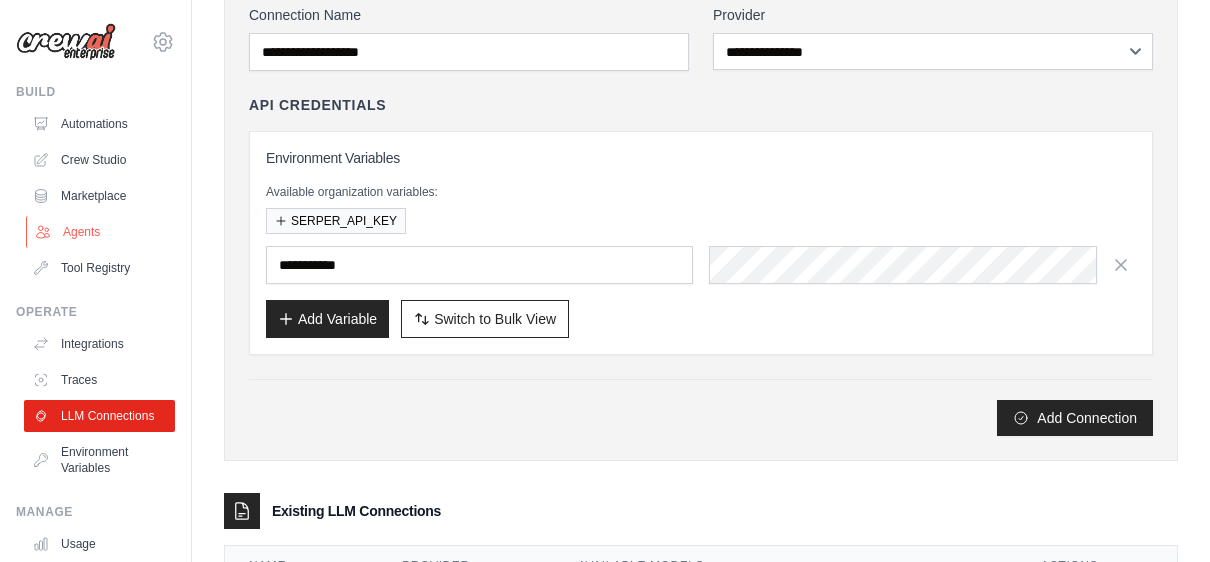 scroll, scrollTop: 76, scrollLeft: 0, axis: vertical 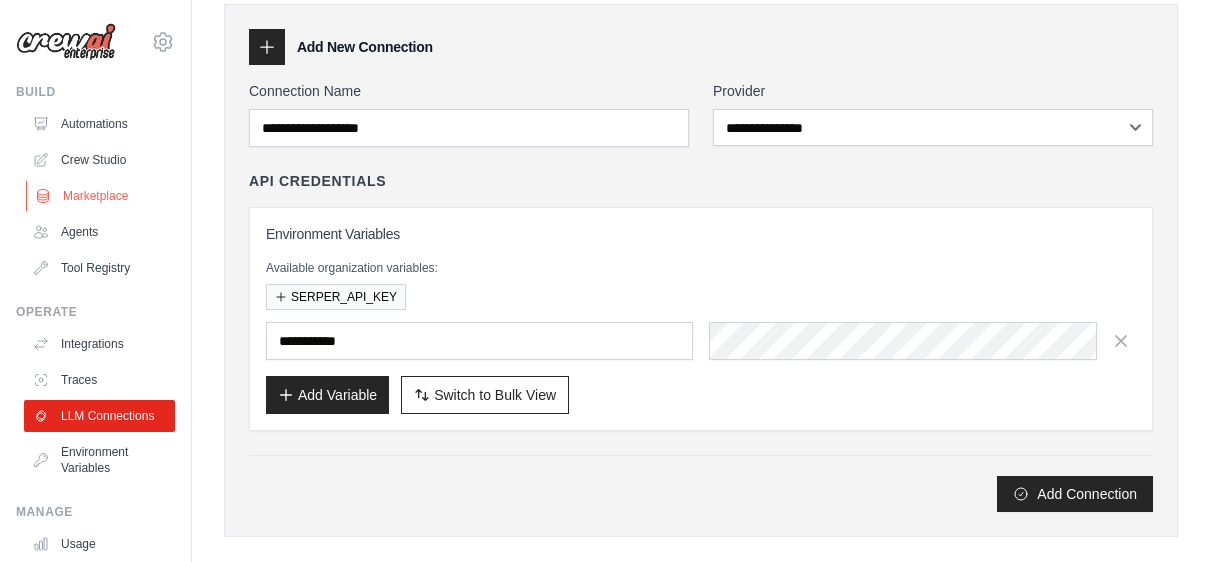 click on "Marketplace" at bounding box center (101, 196) 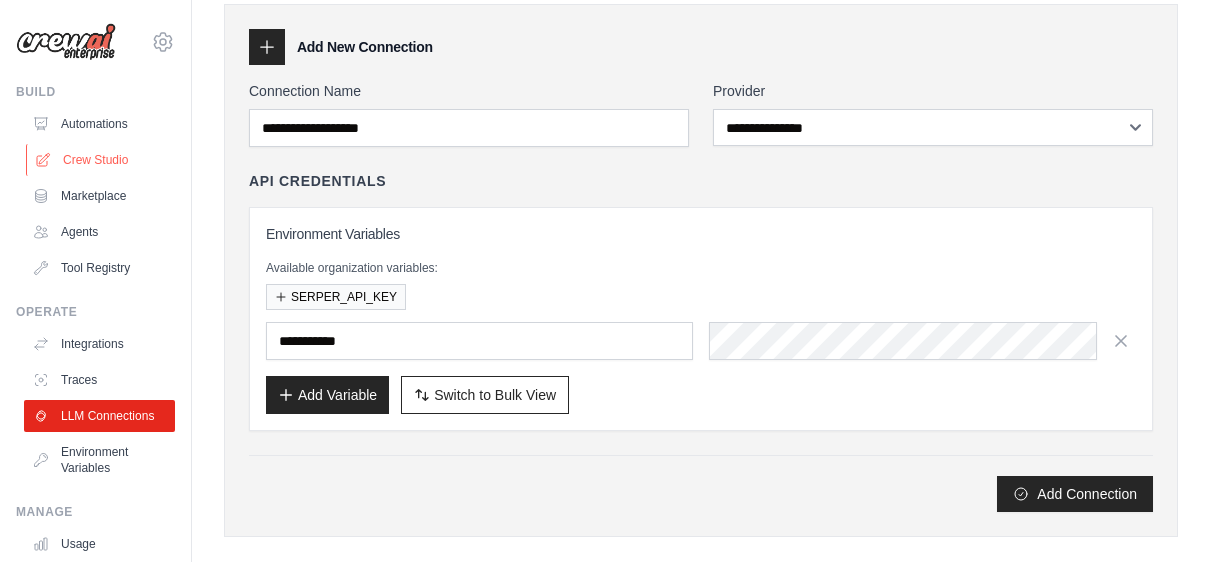 click on "Crew Studio" at bounding box center (101, 160) 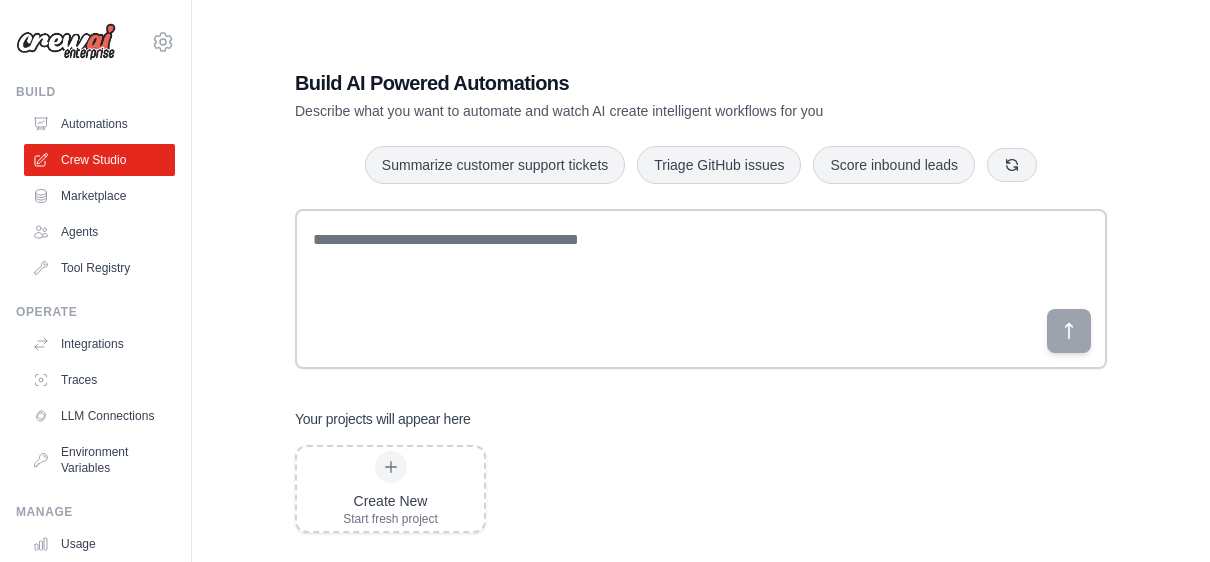 scroll, scrollTop: 0, scrollLeft: 0, axis: both 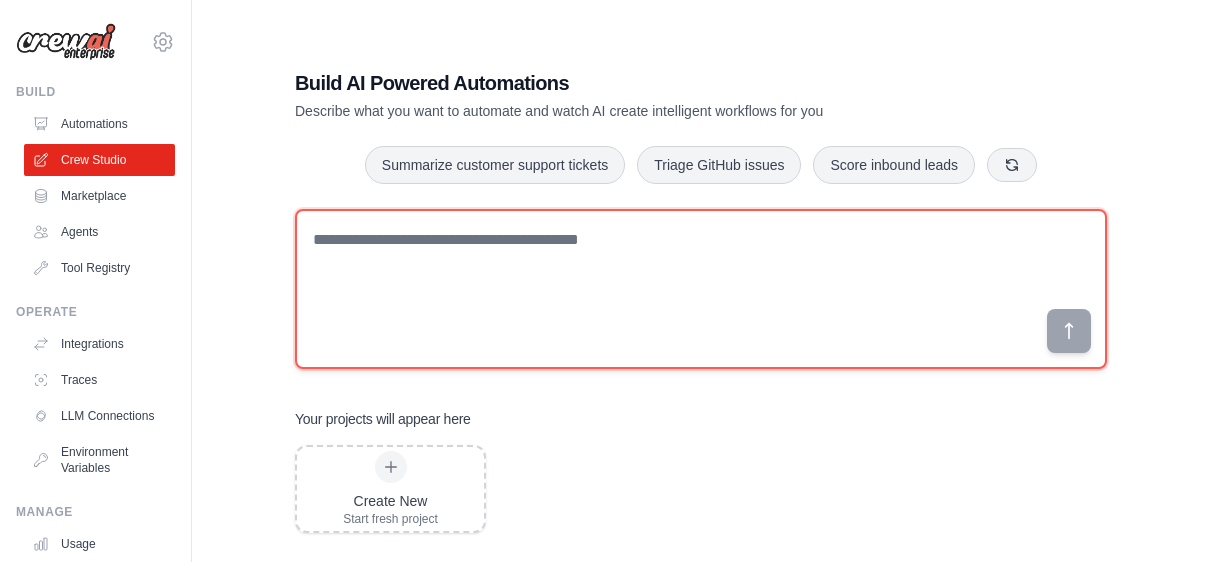 click at bounding box center (701, 289) 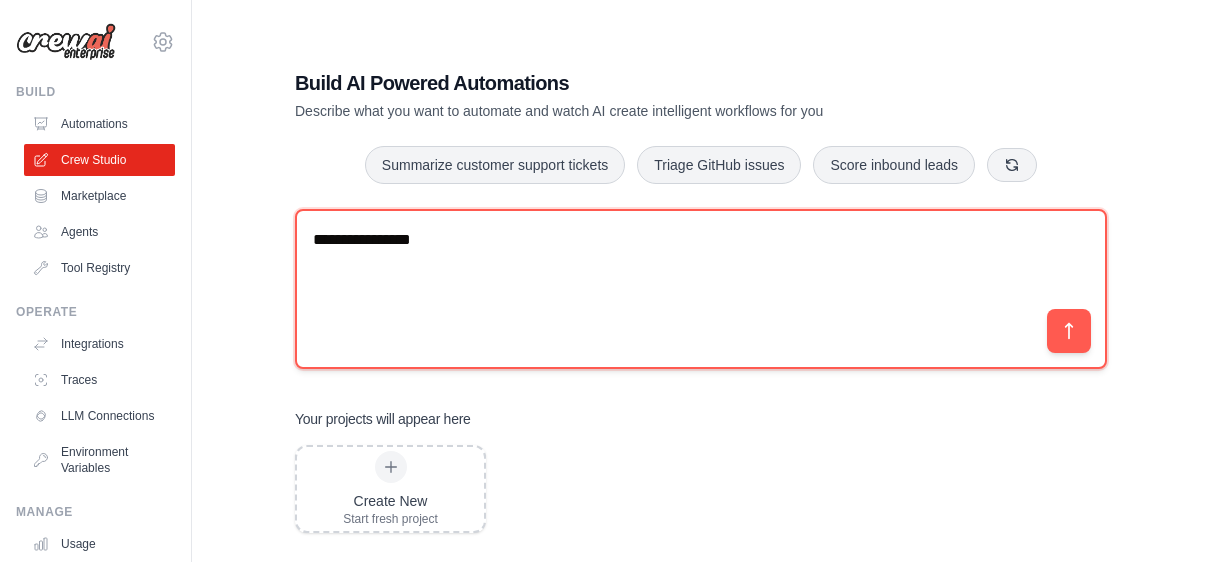 type on "**********" 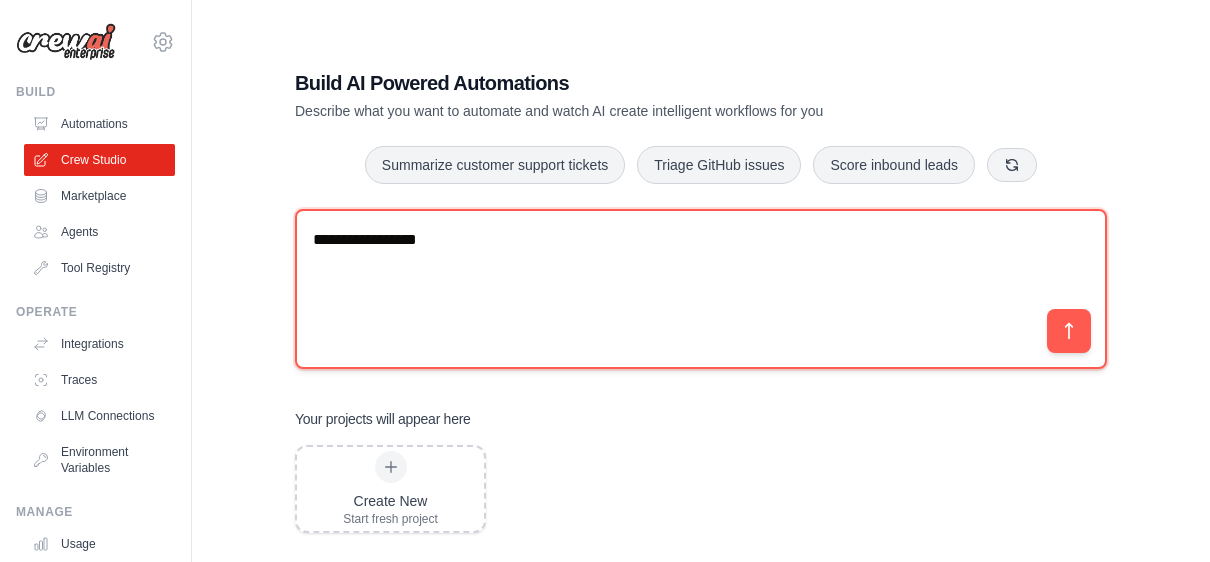 type 